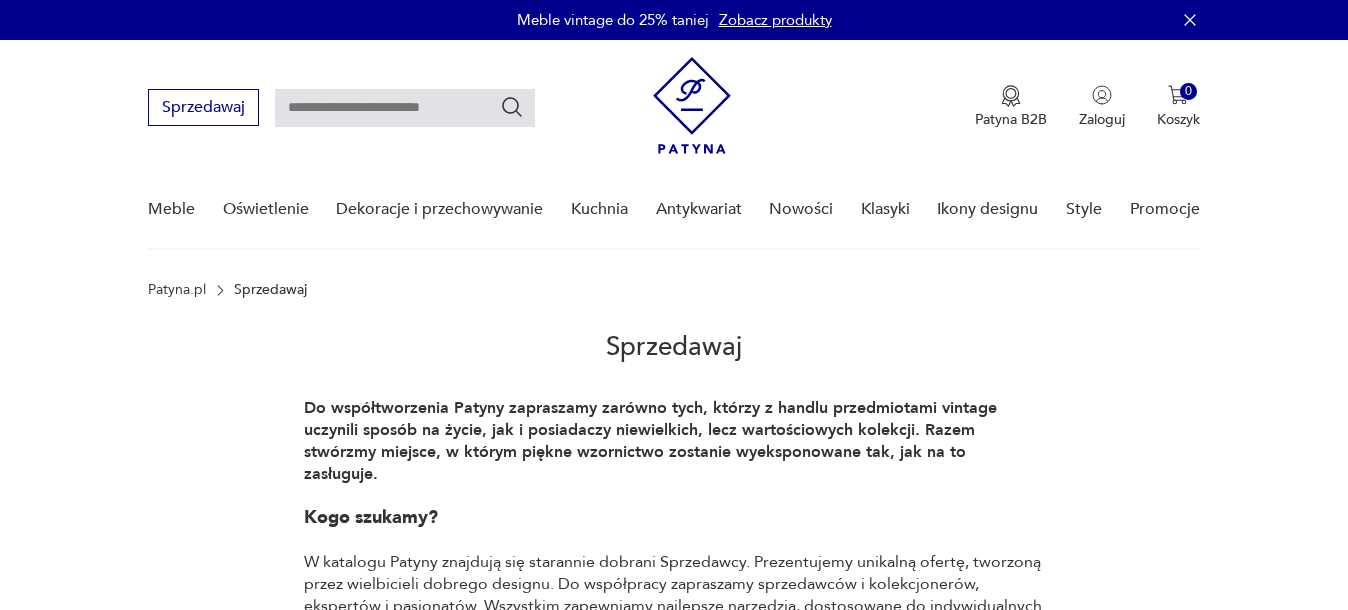 scroll, scrollTop: 0, scrollLeft: 0, axis: both 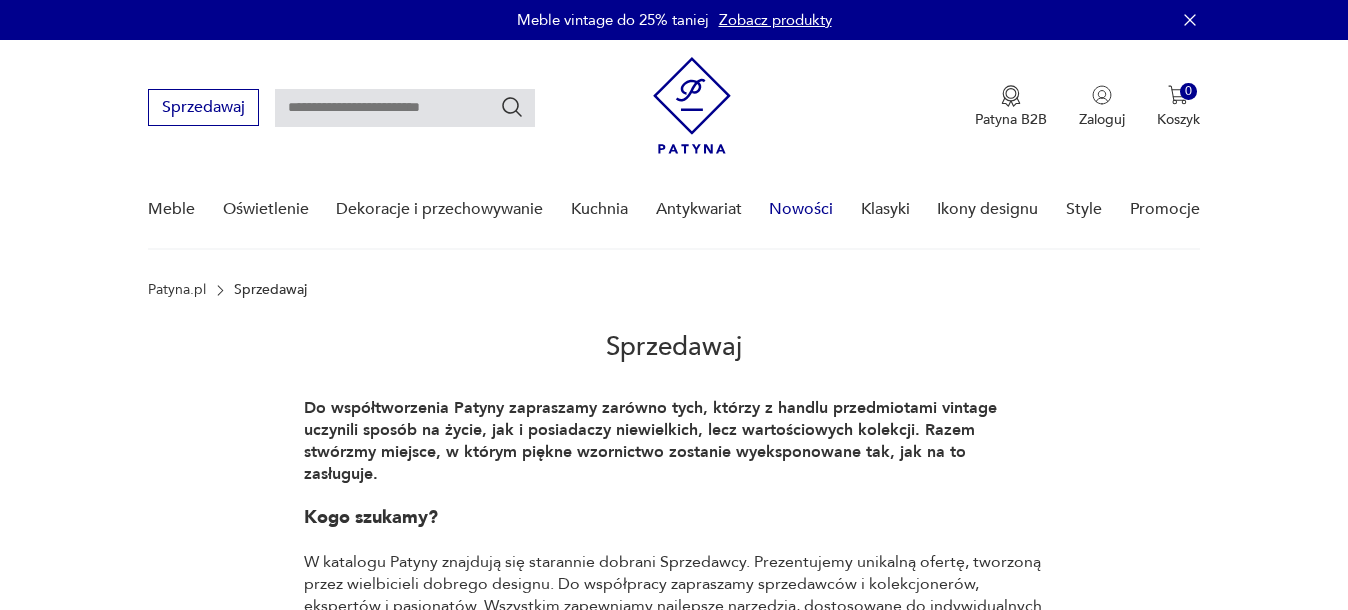 click on "Nowości" at bounding box center [801, 209] 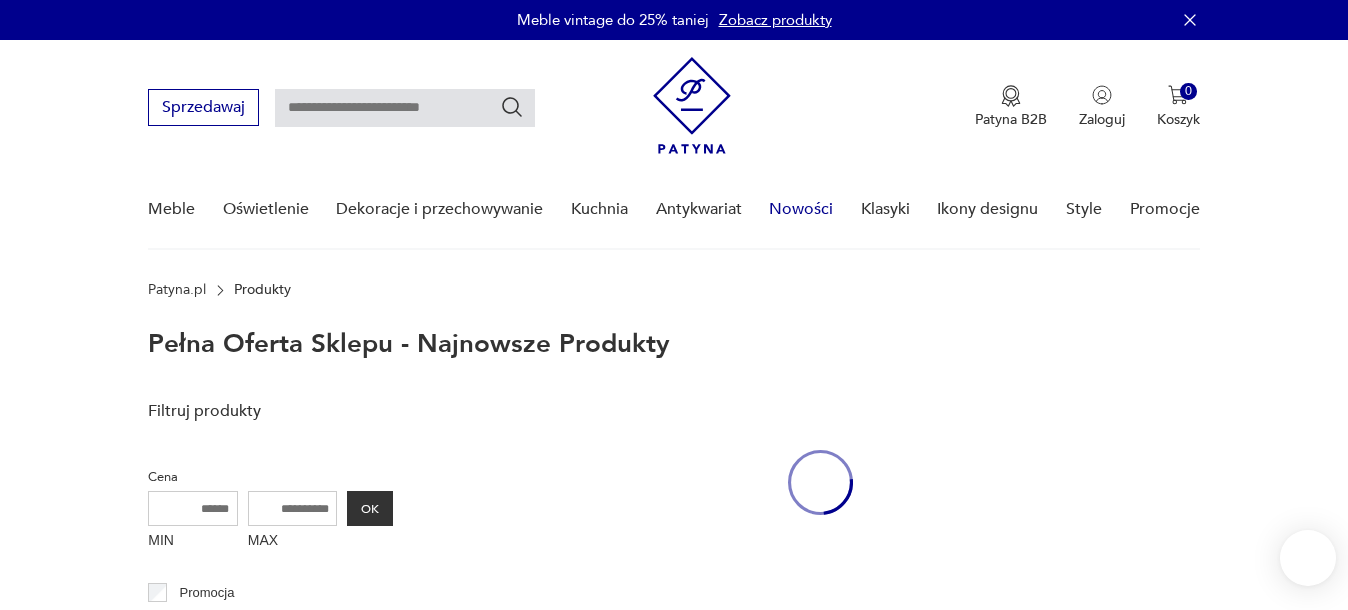 scroll, scrollTop: 89, scrollLeft: 0, axis: vertical 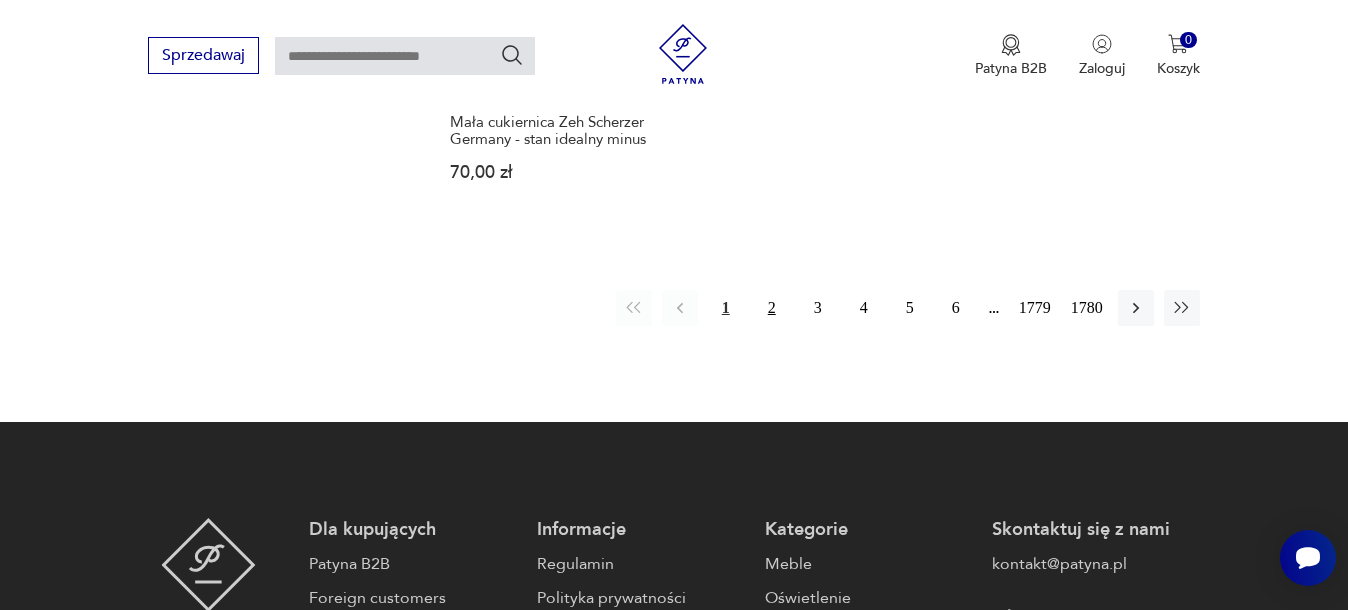 click on "2" at bounding box center (772, 308) 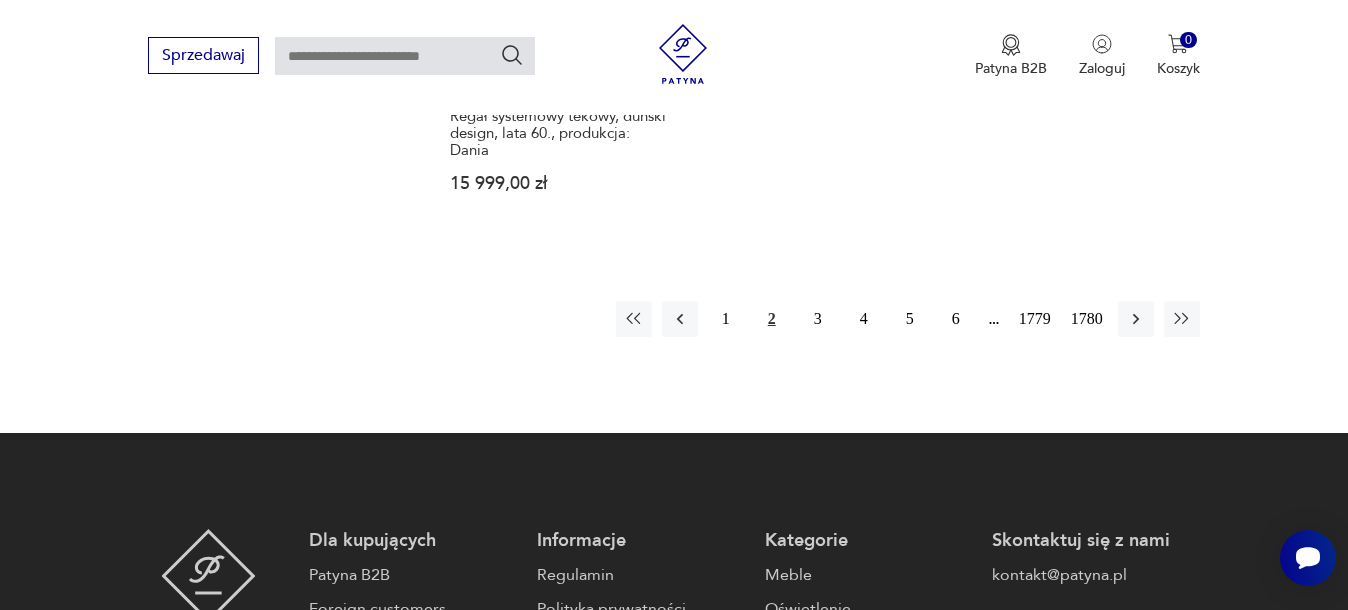 scroll, scrollTop: 2884, scrollLeft: 0, axis: vertical 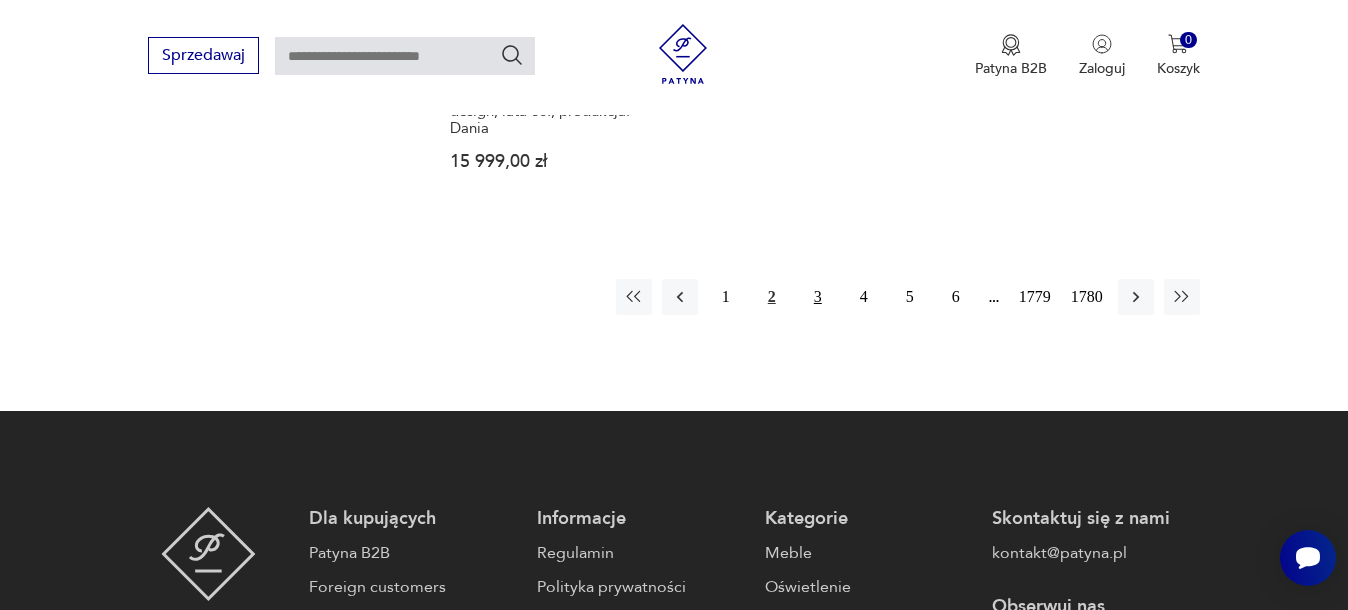 click on "3" at bounding box center (818, 297) 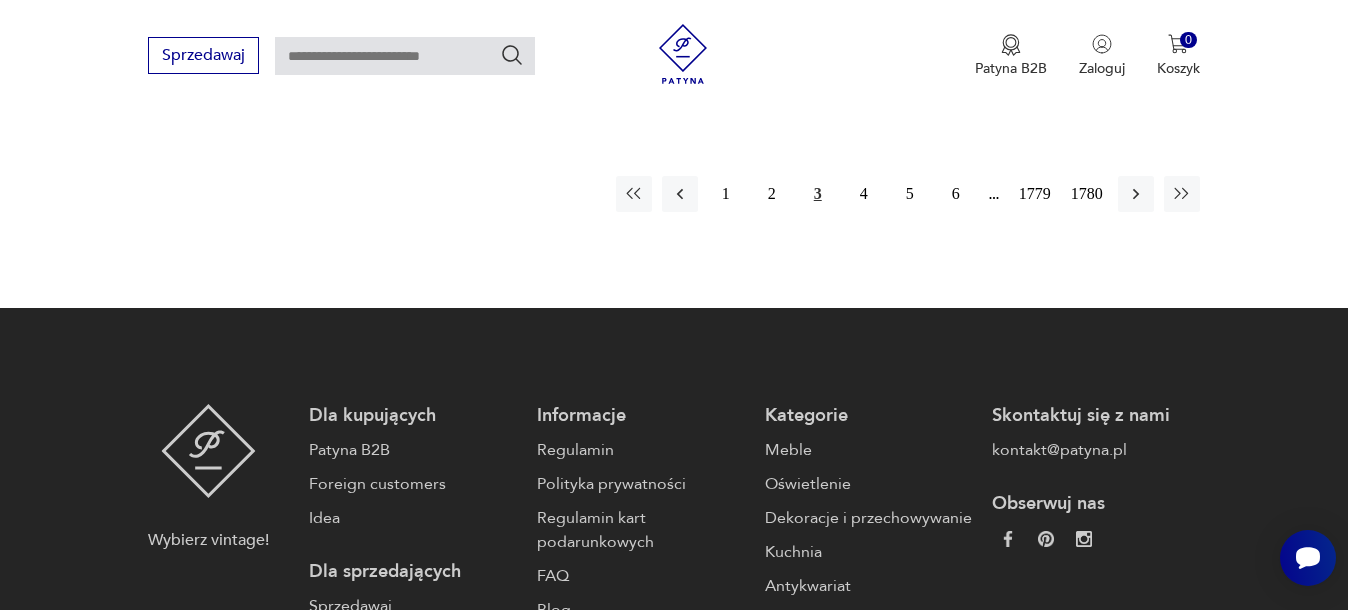 scroll, scrollTop: 3009, scrollLeft: 0, axis: vertical 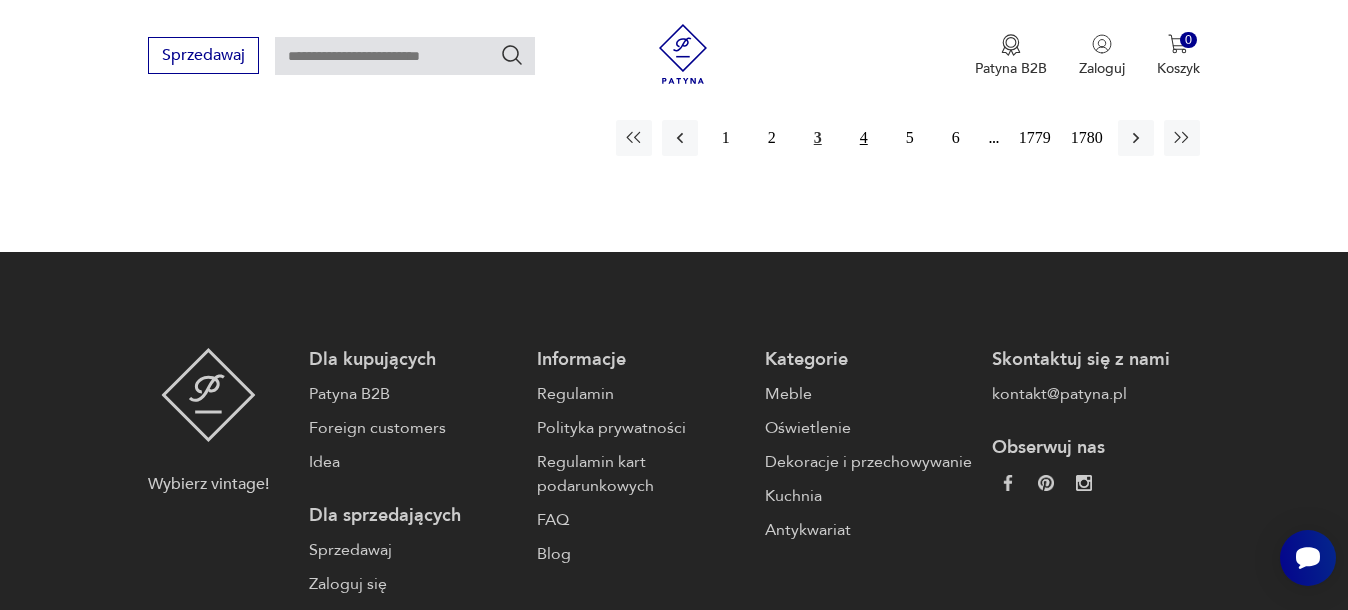 click on "4" at bounding box center [864, 138] 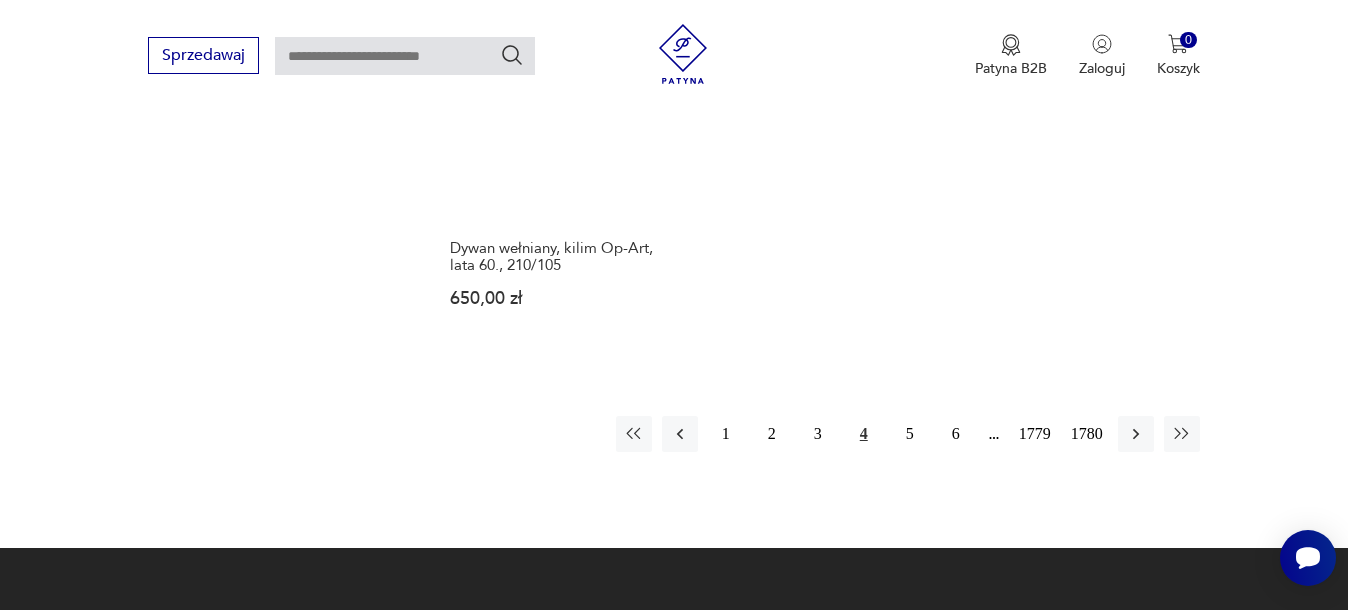 scroll, scrollTop: 2634, scrollLeft: 0, axis: vertical 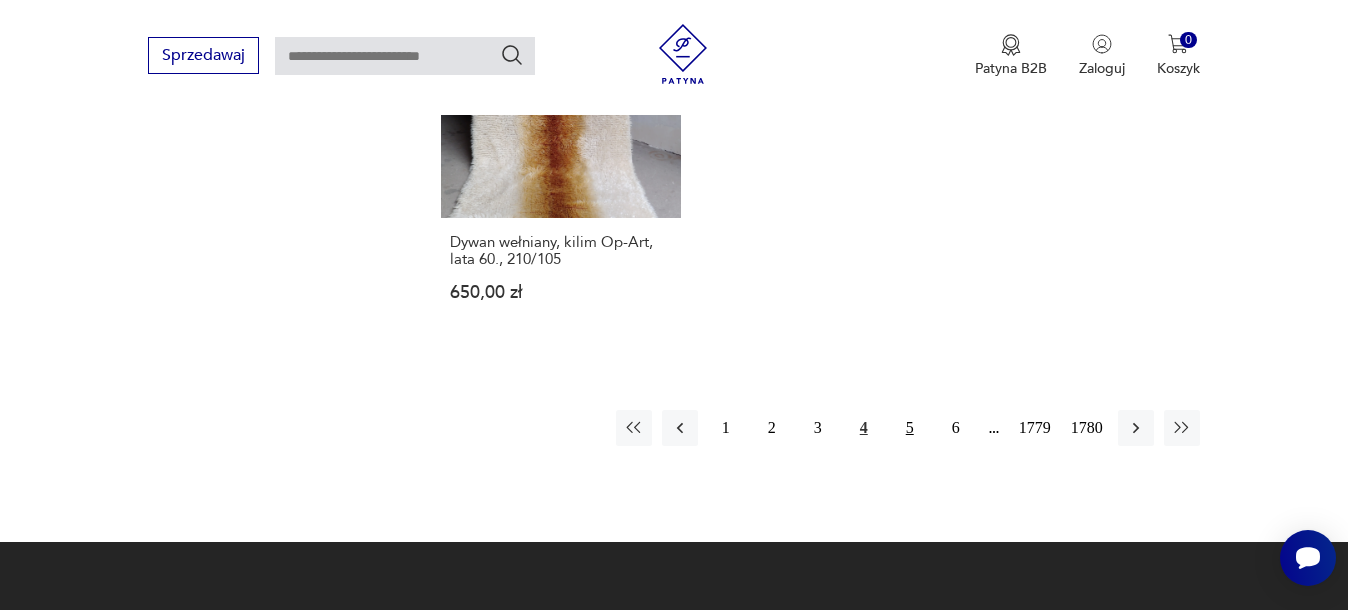 click on "5" at bounding box center (910, 428) 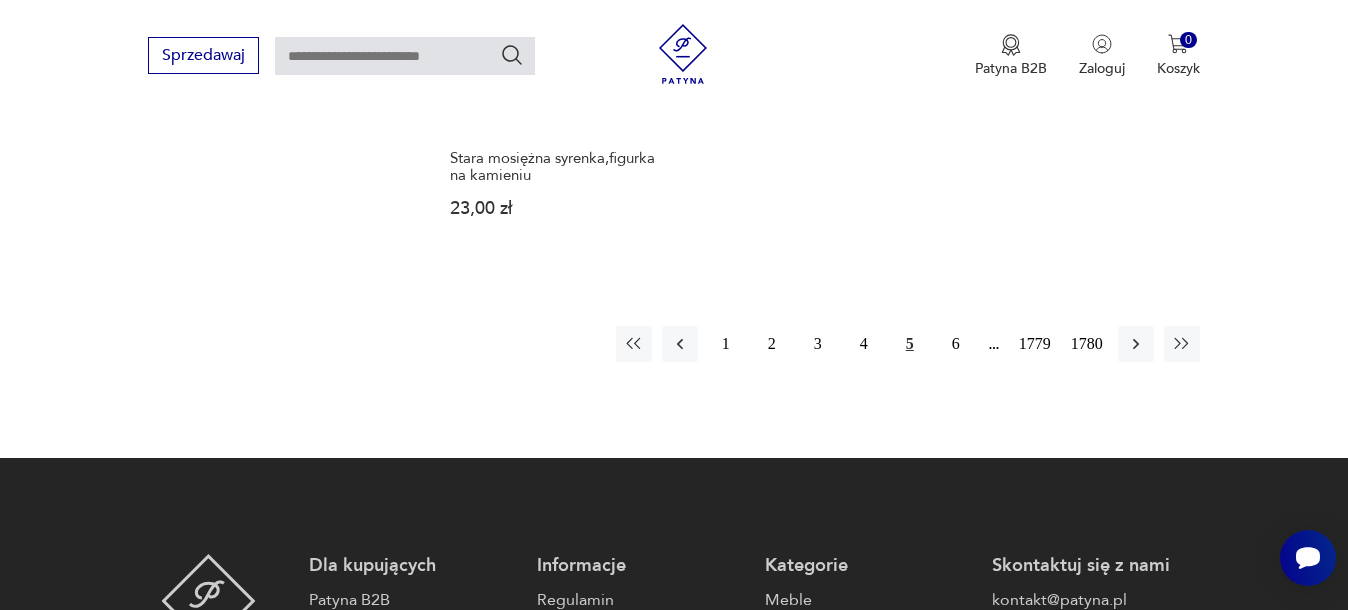 scroll, scrollTop: 2884, scrollLeft: 0, axis: vertical 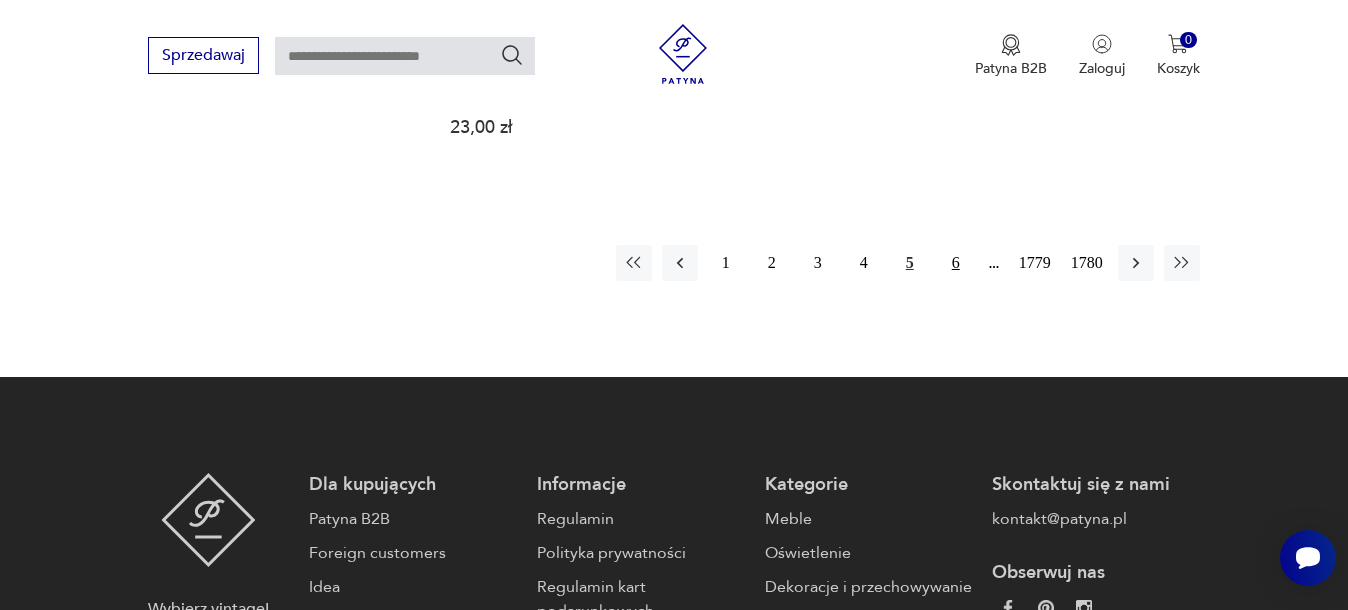 click on "6" at bounding box center (956, 263) 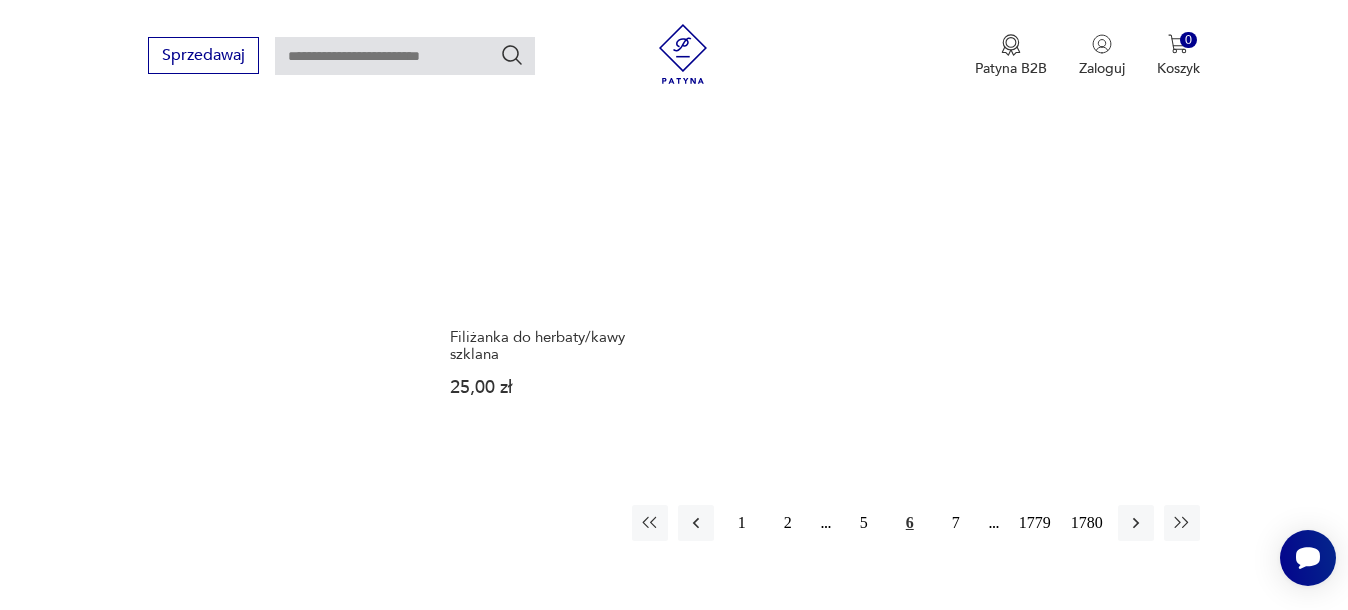 scroll, scrollTop: 2634, scrollLeft: 0, axis: vertical 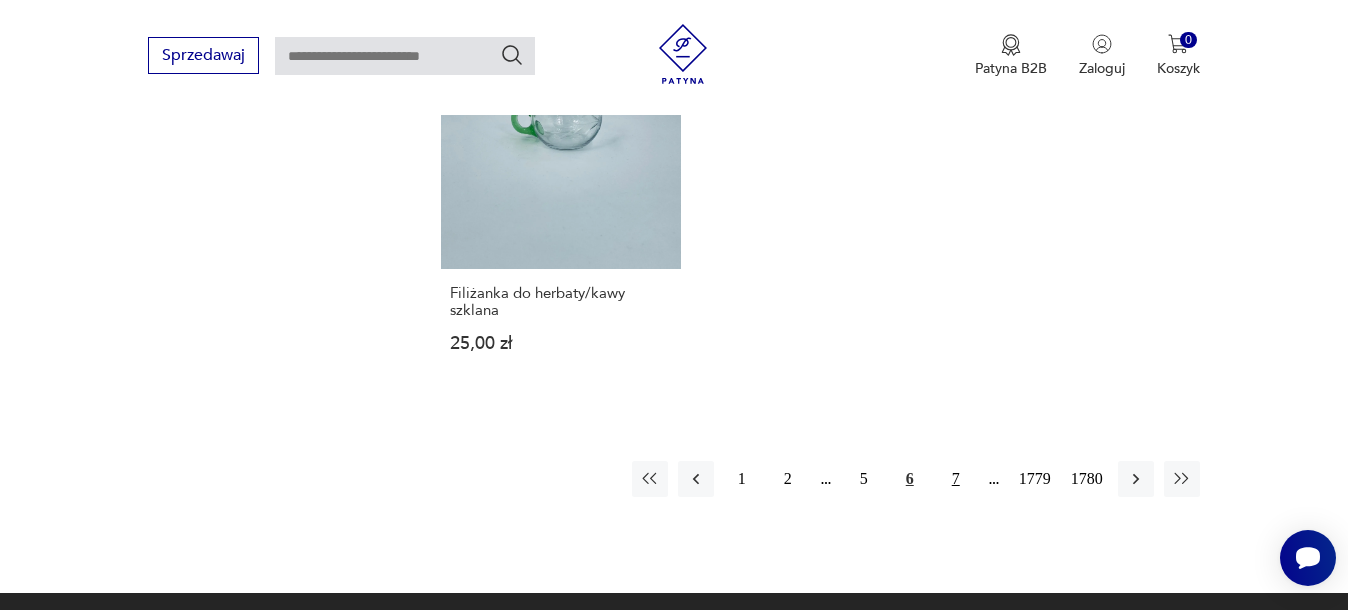 click on "7" at bounding box center (956, 479) 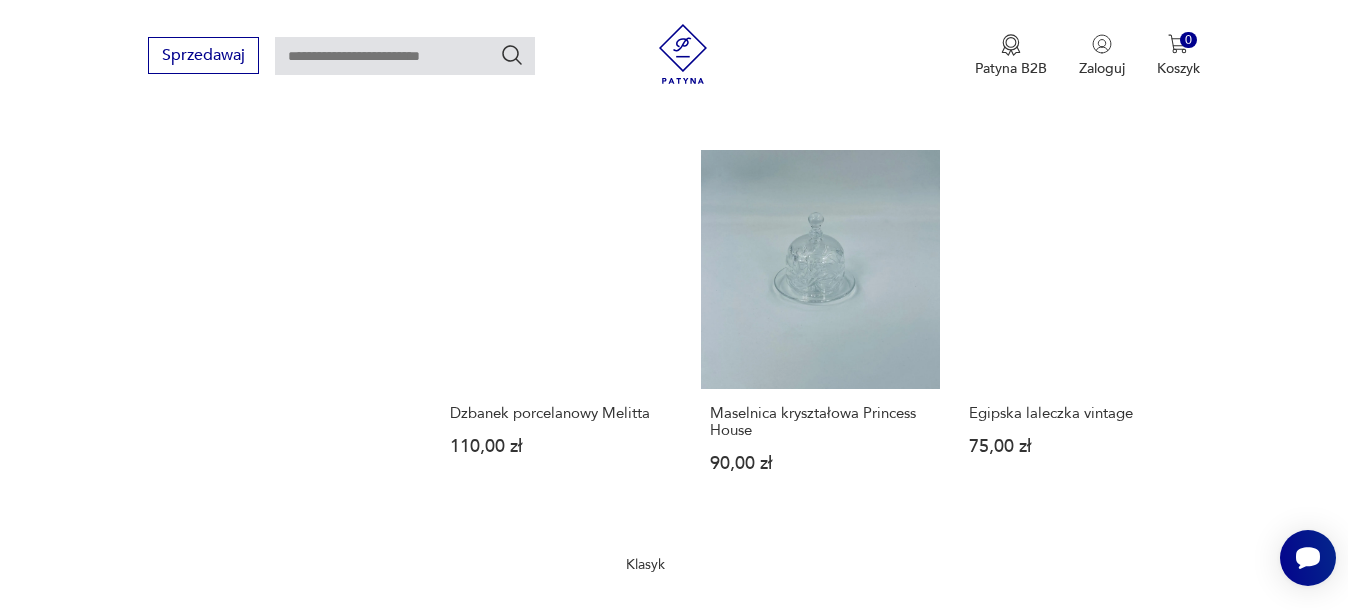 scroll, scrollTop: 2009, scrollLeft: 0, axis: vertical 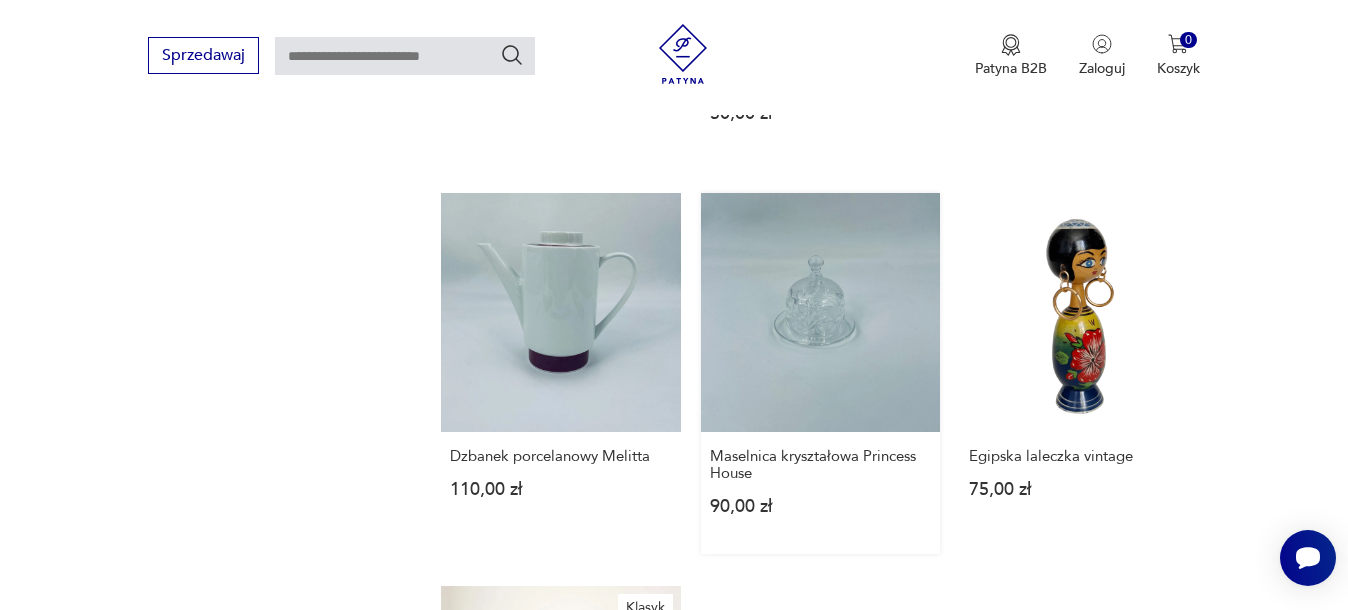 click on "Maselnica kryształowa Princess House 90,00 zł" at bounding box center (820, 373) 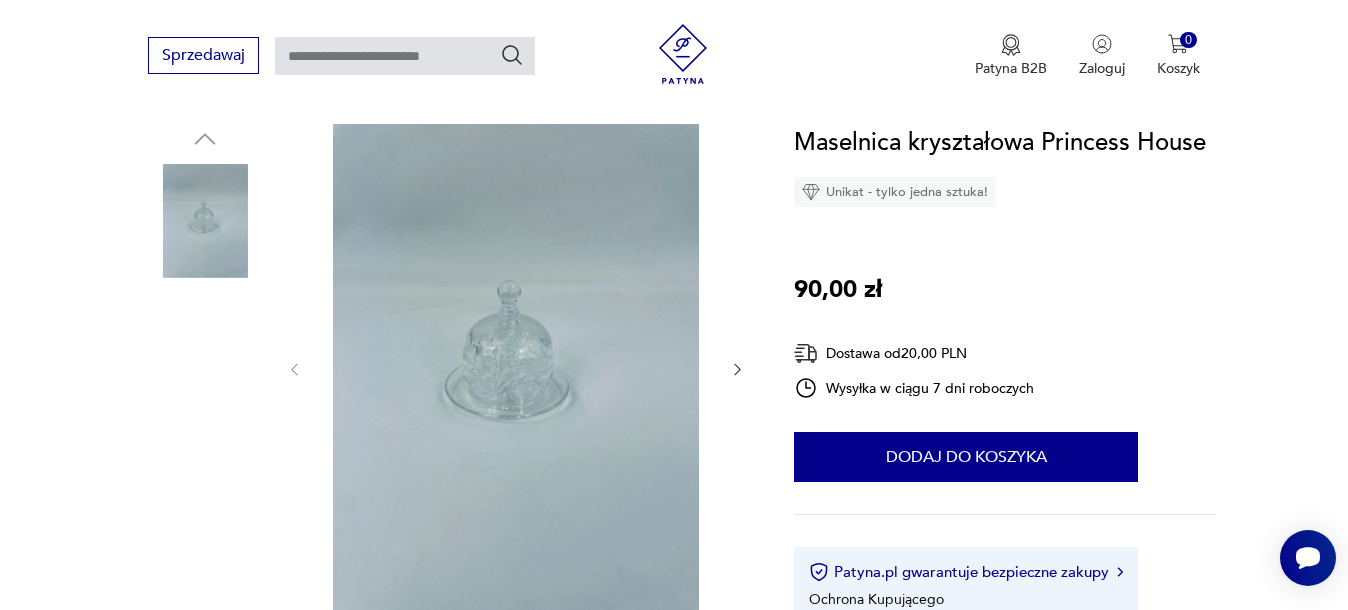 scroll, scrollTop: 250, scrollLeft: 0, axis: vertical 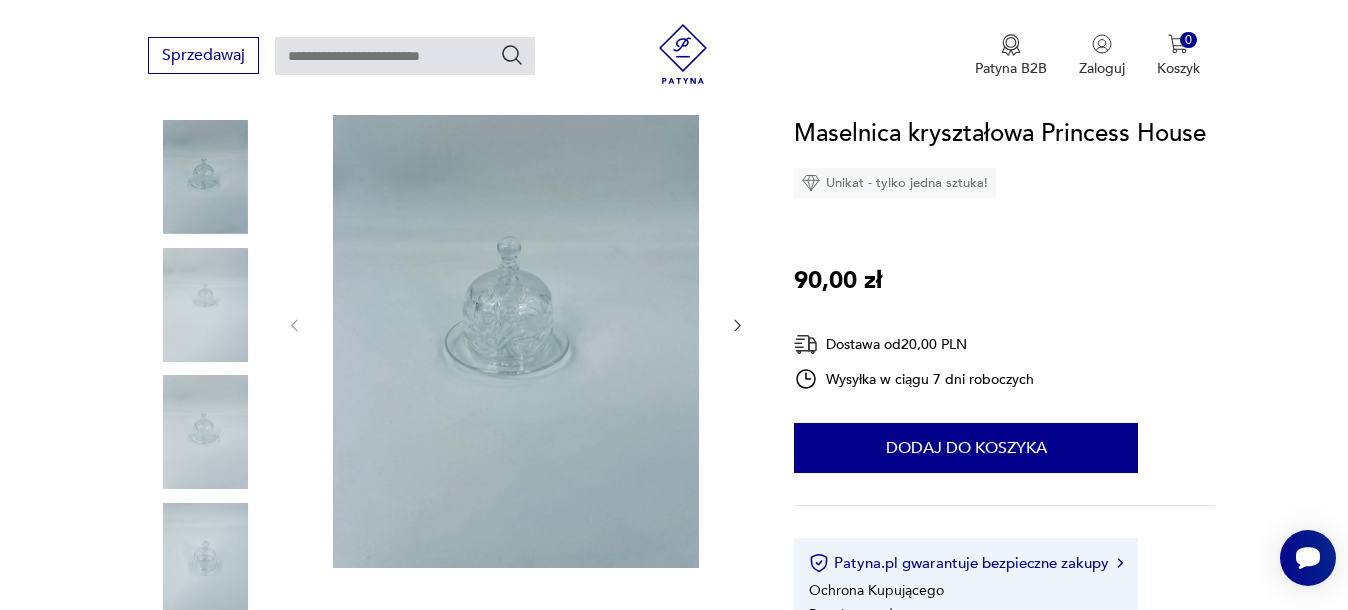 click at bounding box center [205, 305] 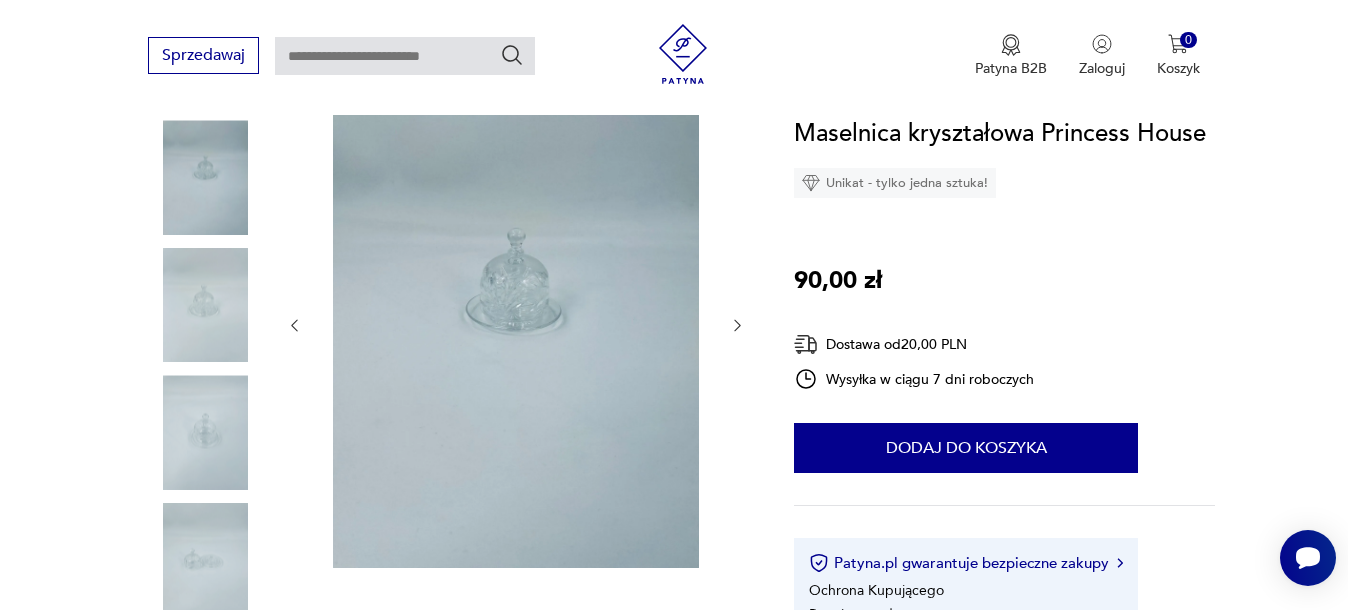 click at bounding box center (205, 432) 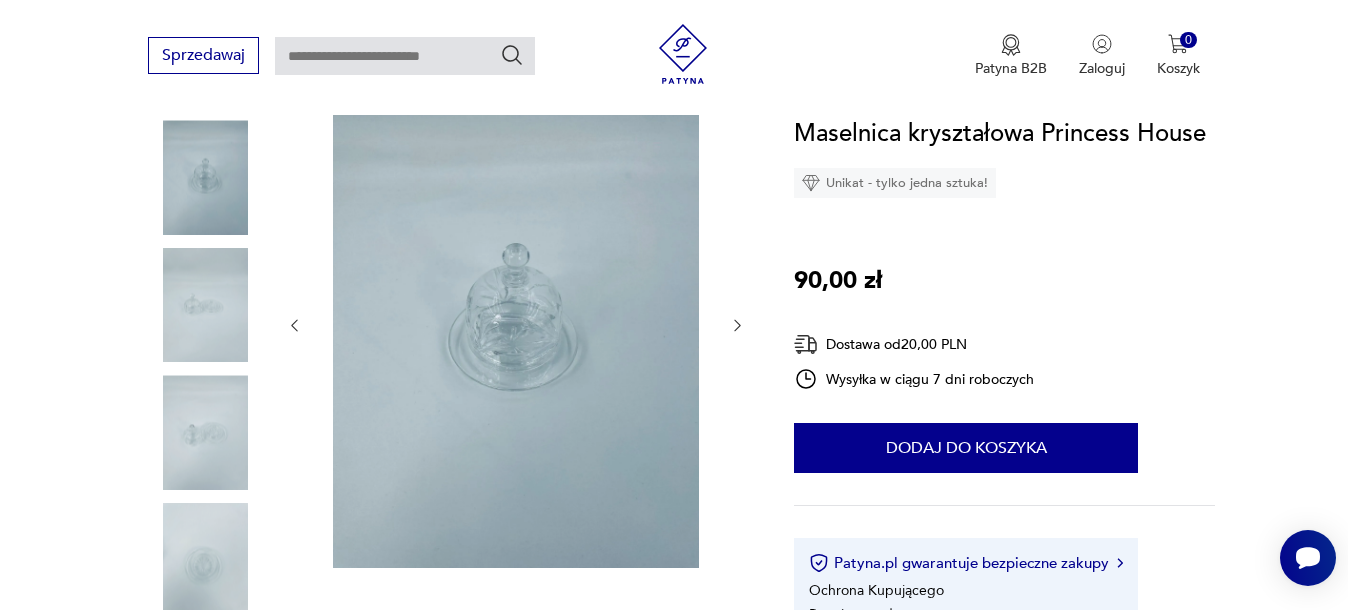 click at bounding box center (205, 560) 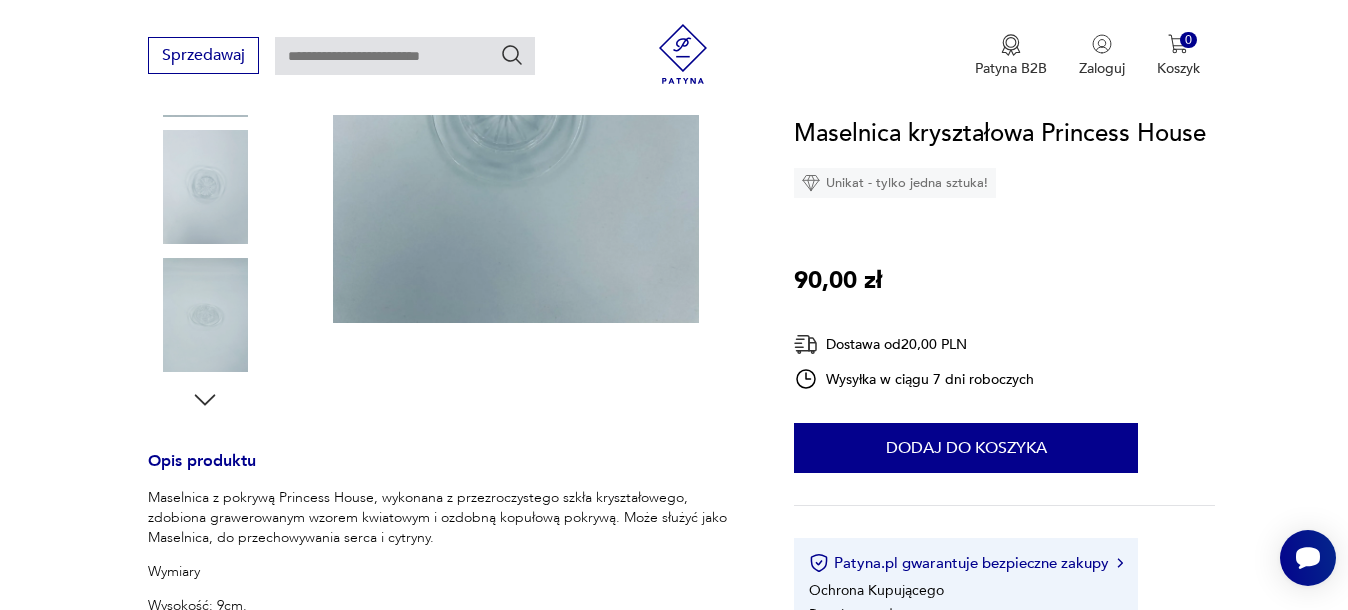 scroll, scrollTop: 500, scrollLeft: 0, axis: vertical 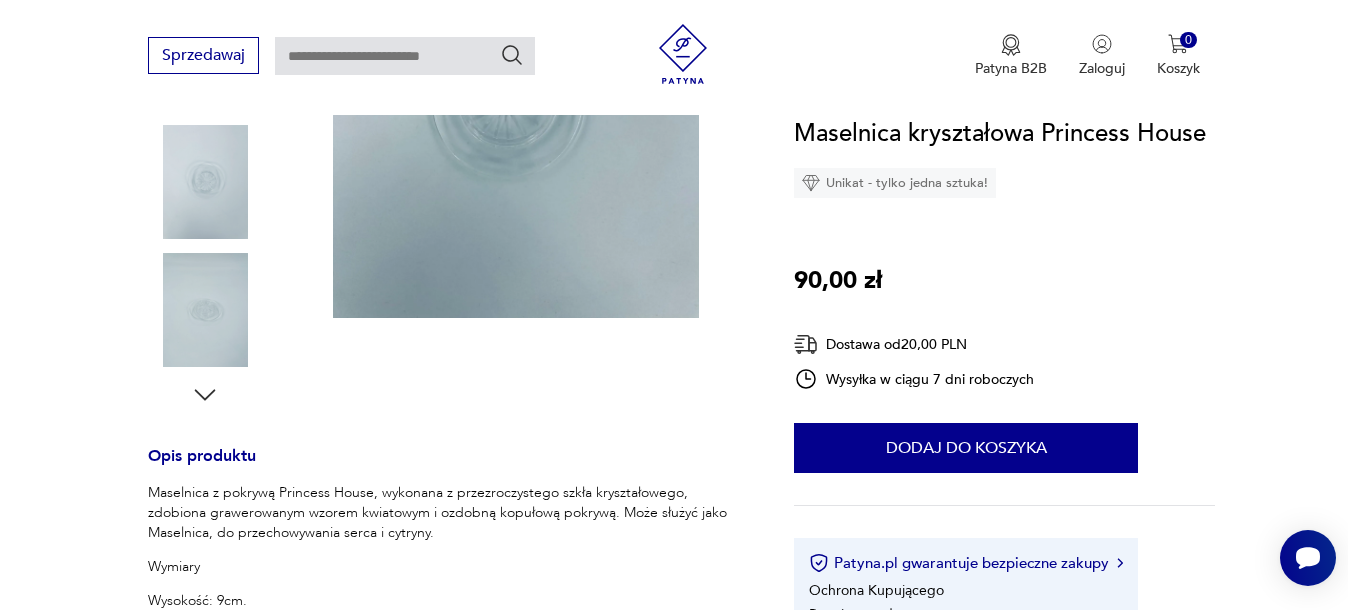 click 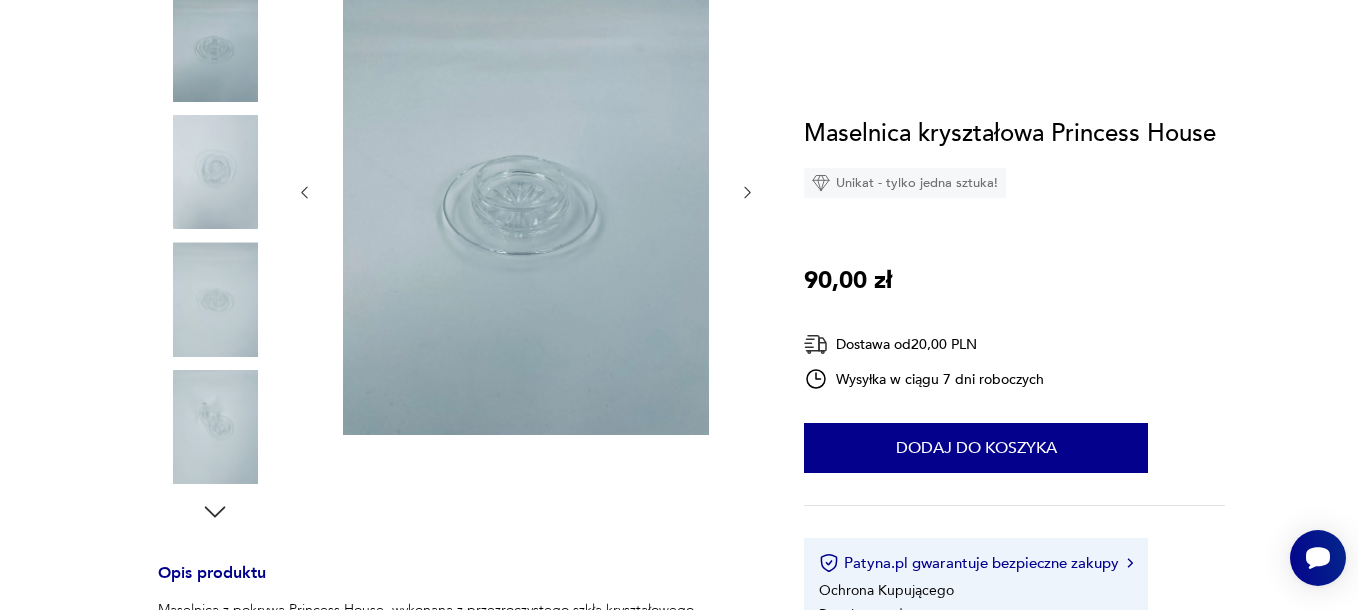 scroll, scrollTop: 125, scrollLeft: 0, axis: vertical 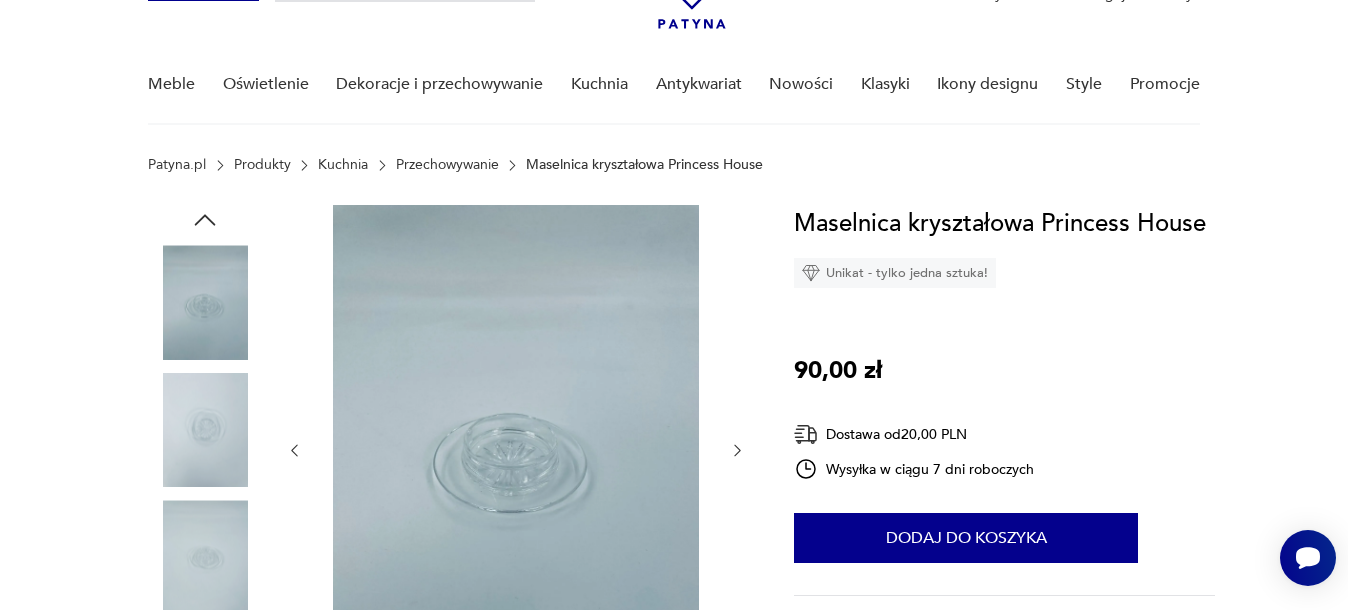 click at bounding box center (516, 449) 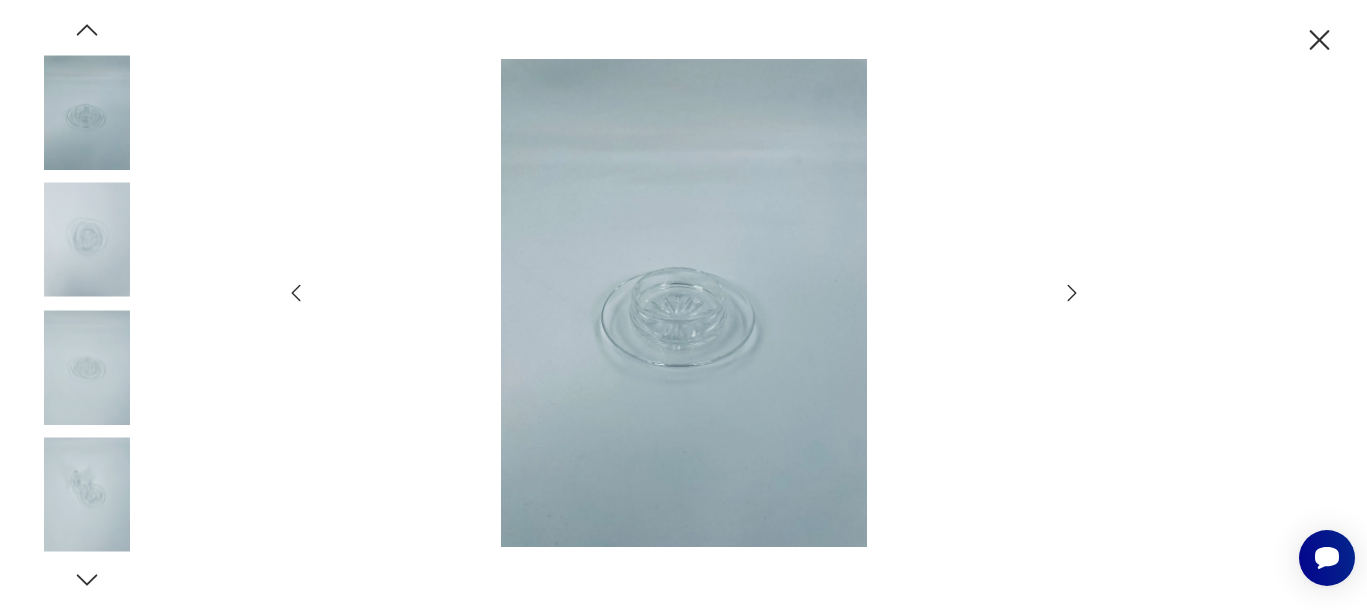 click at bounding box center [684, 303] 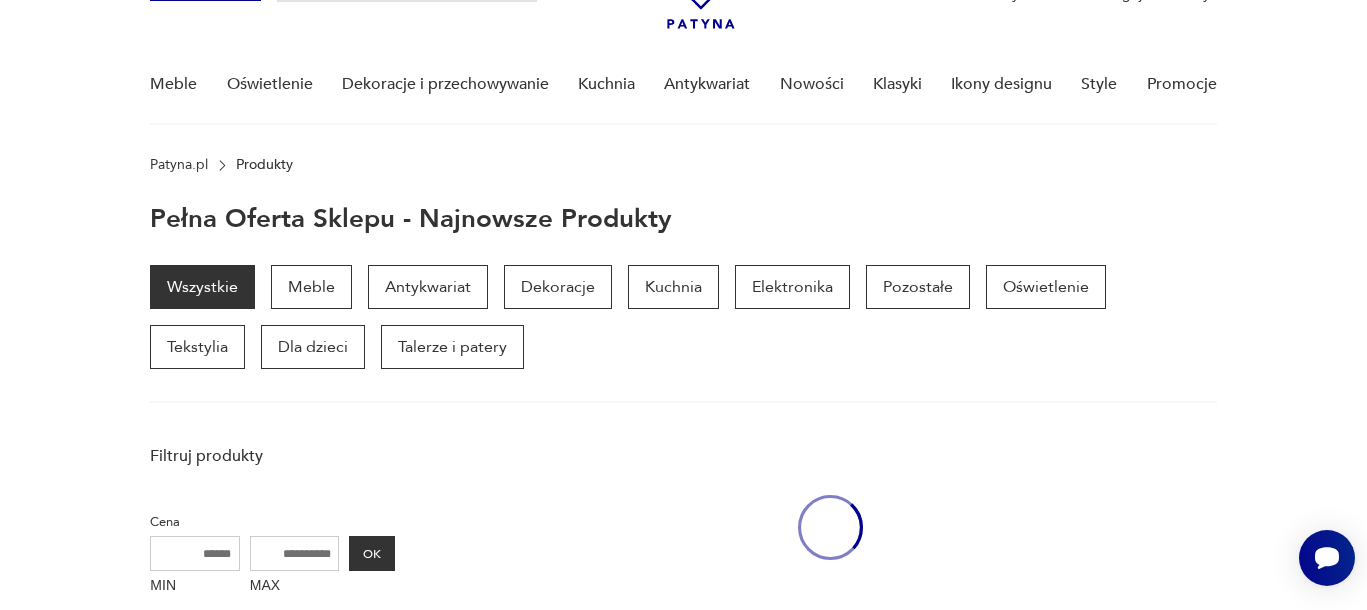scroll, scrollTop: 1600, scrollLeft: 0, axis: vertical 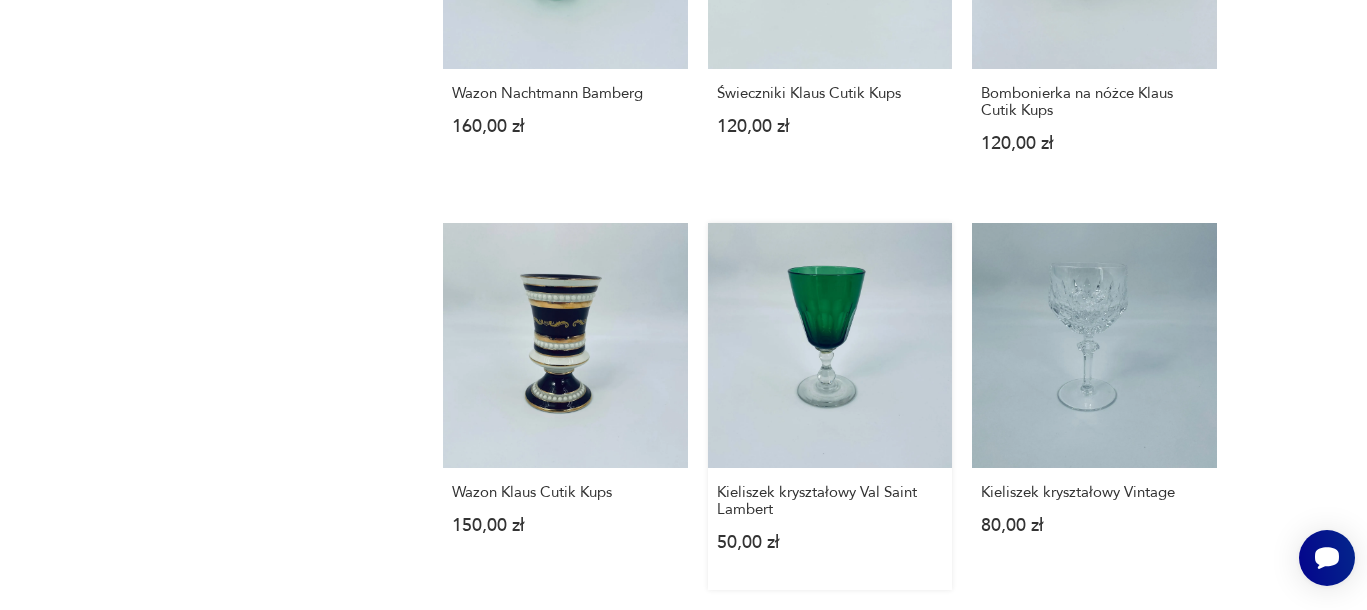 click on "Kieliszek kryształowy Val Saint Lambert 50,00 zł" at bounding box center (830, 406) 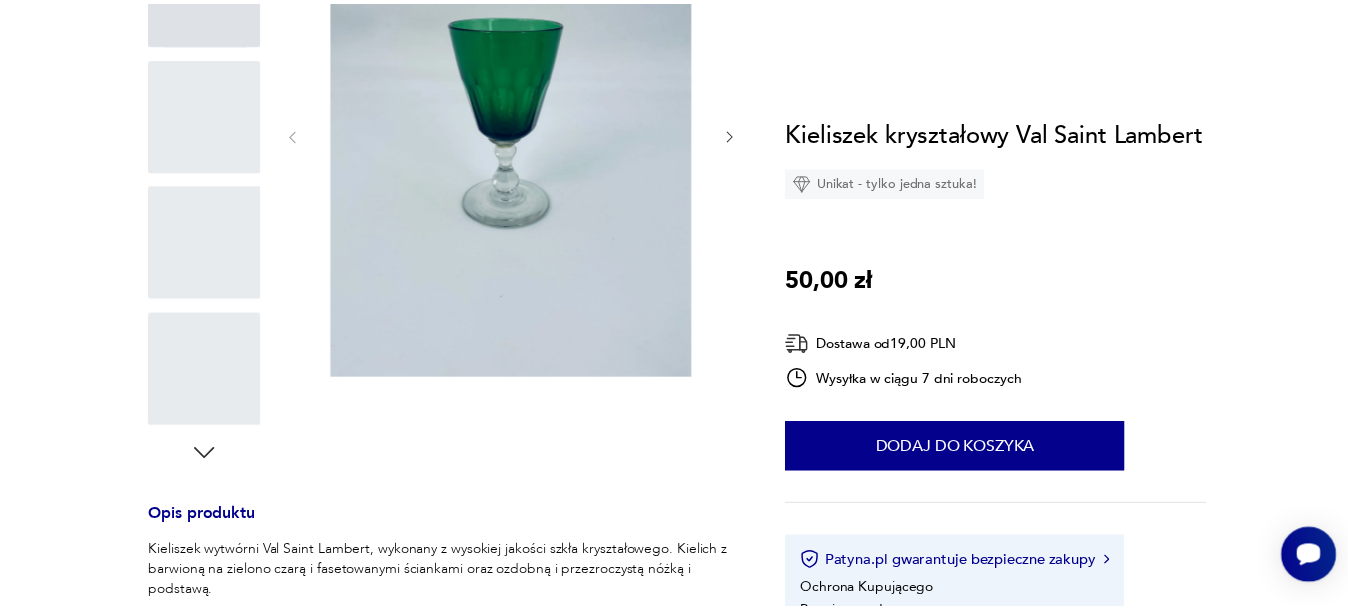 scroll, scrollTop: 0, scrollLeft: 0, axis: both 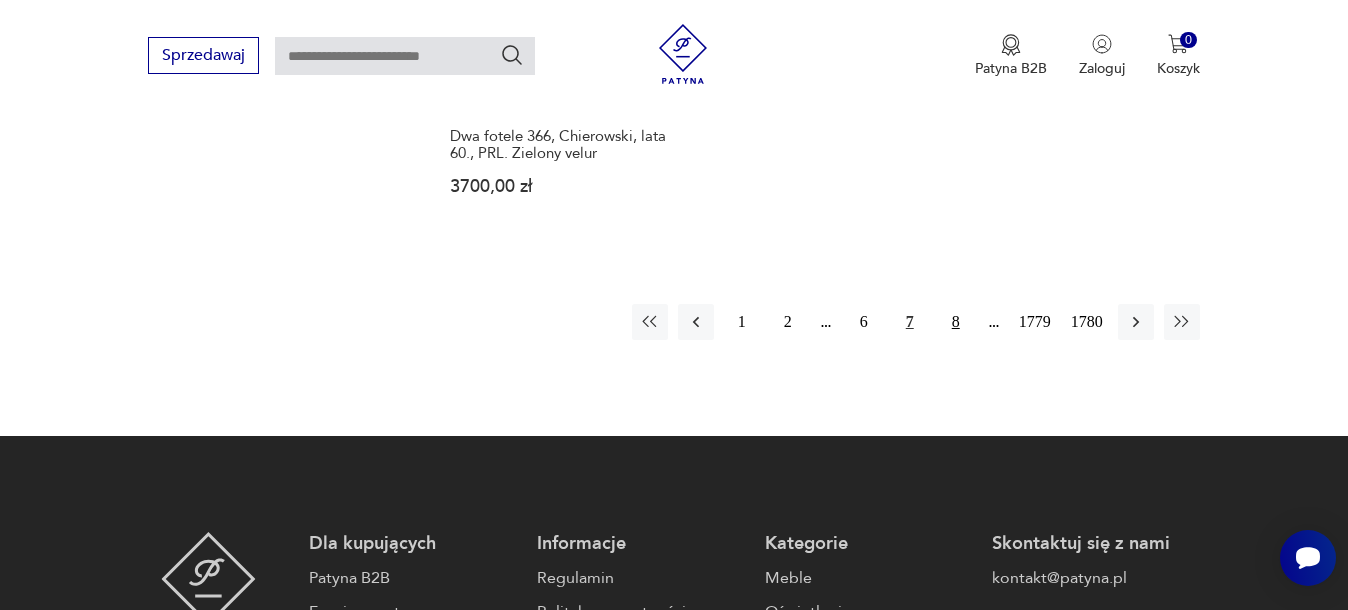 click on "8" at bounding box center (956, 322) 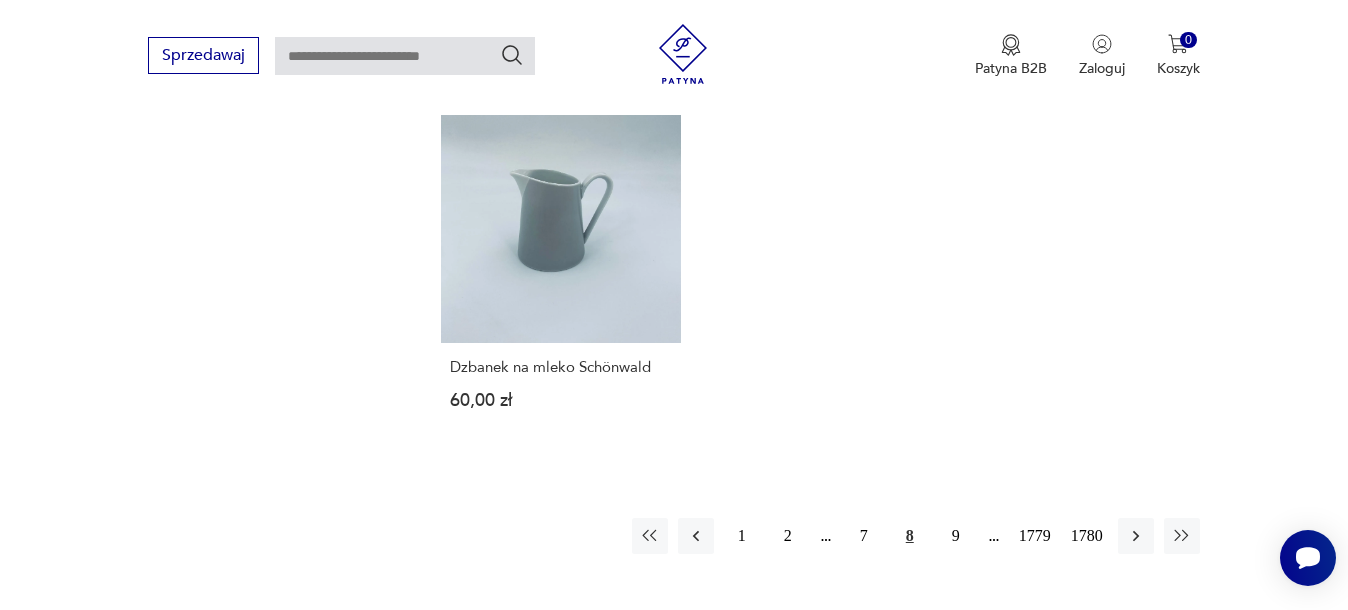 scroll, scrollTop: 2634, scrollLeft: 0, axis: vertical 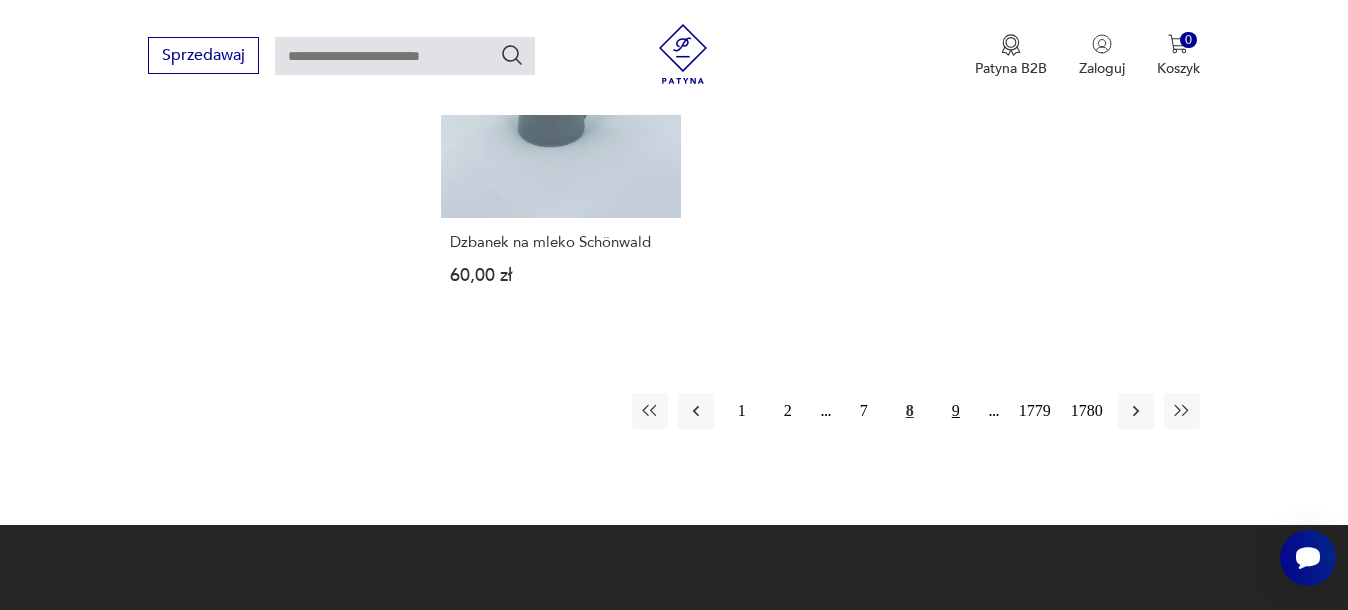 click on "9" at bounding box center [956, 411] 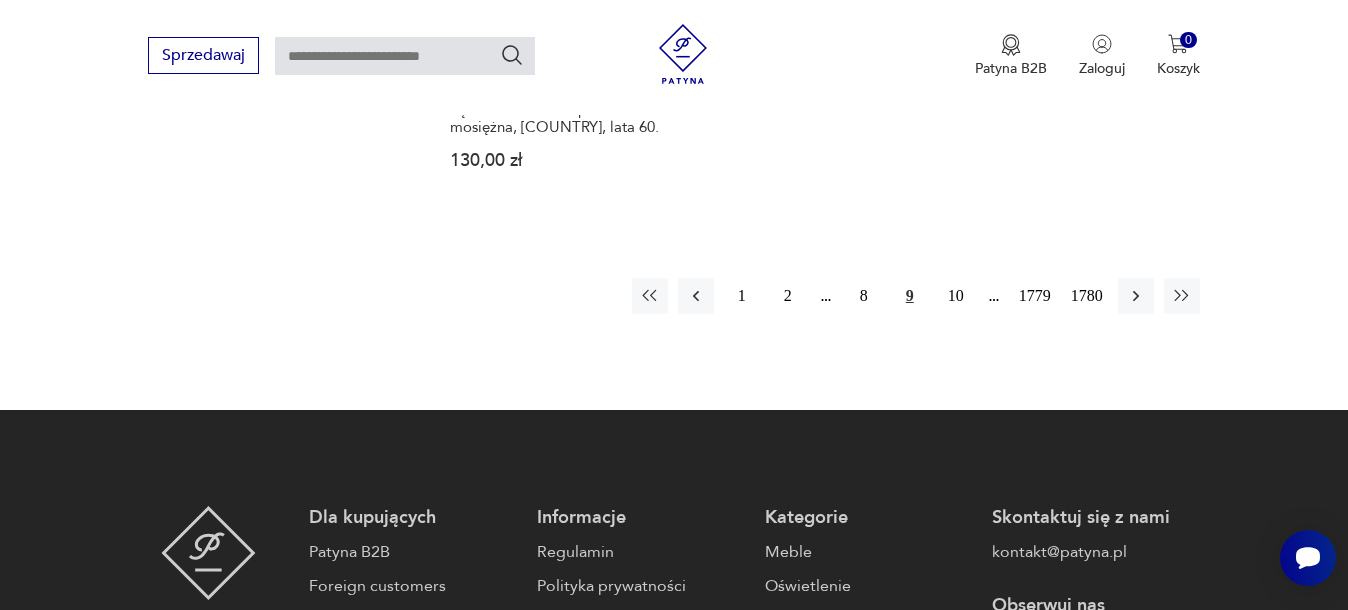 scroll, scrollTop: 2759, scrollLeft: 0, axis: vertical 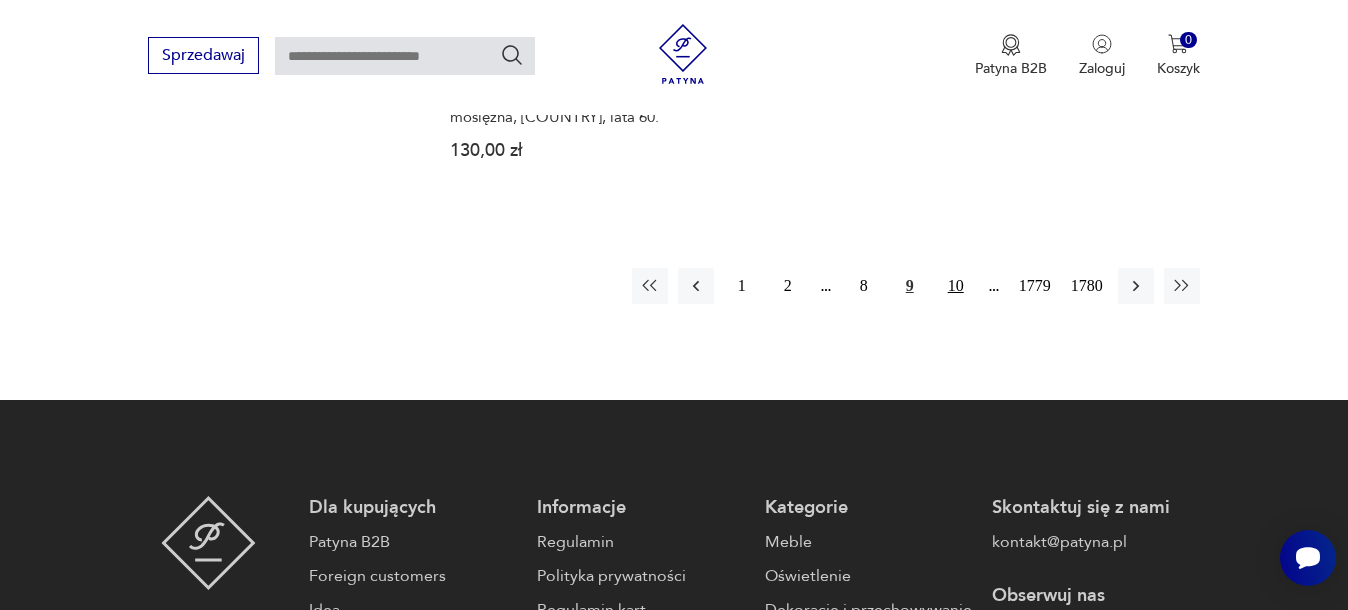 click on "10" at bounding box center (956, 286) 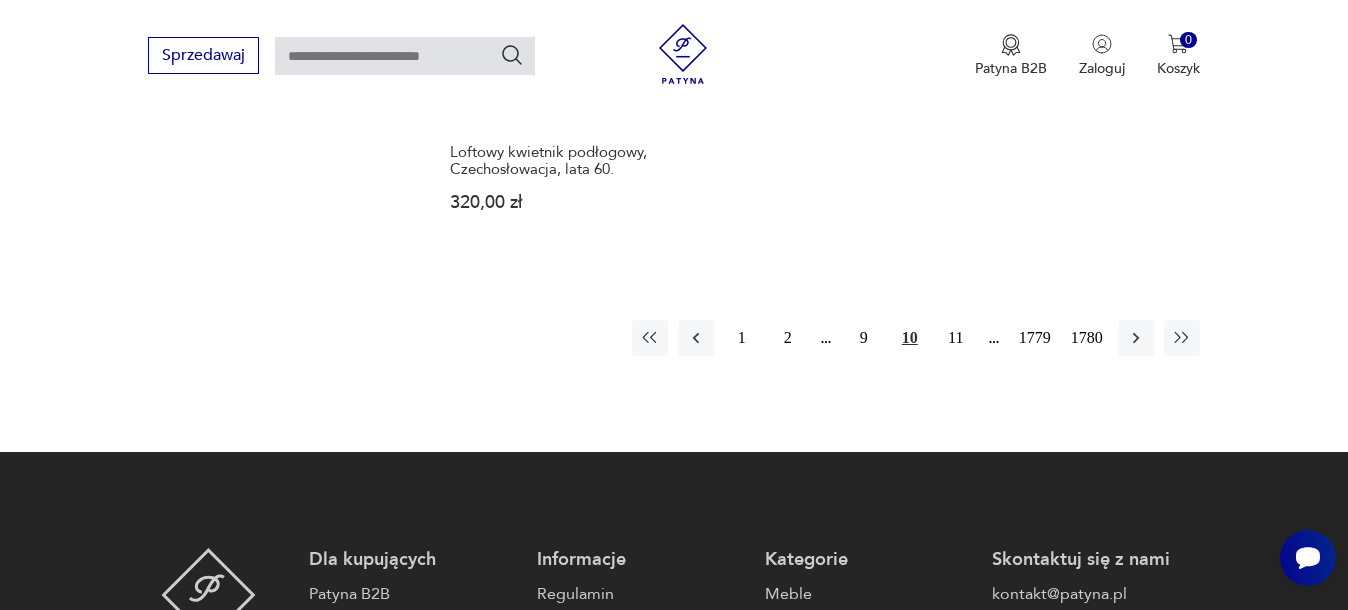 scroll, scrollTop: 2884, scrollLeft: 0, axis: vertical 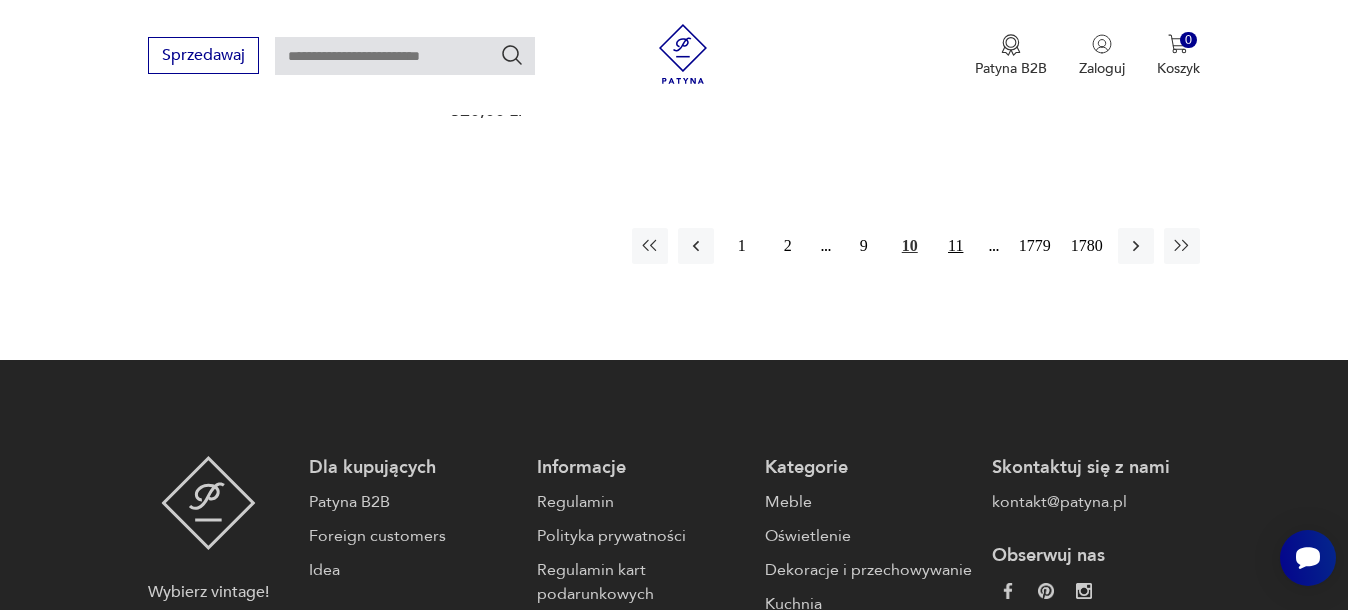 click on "11" at bounding box center (956, 246) 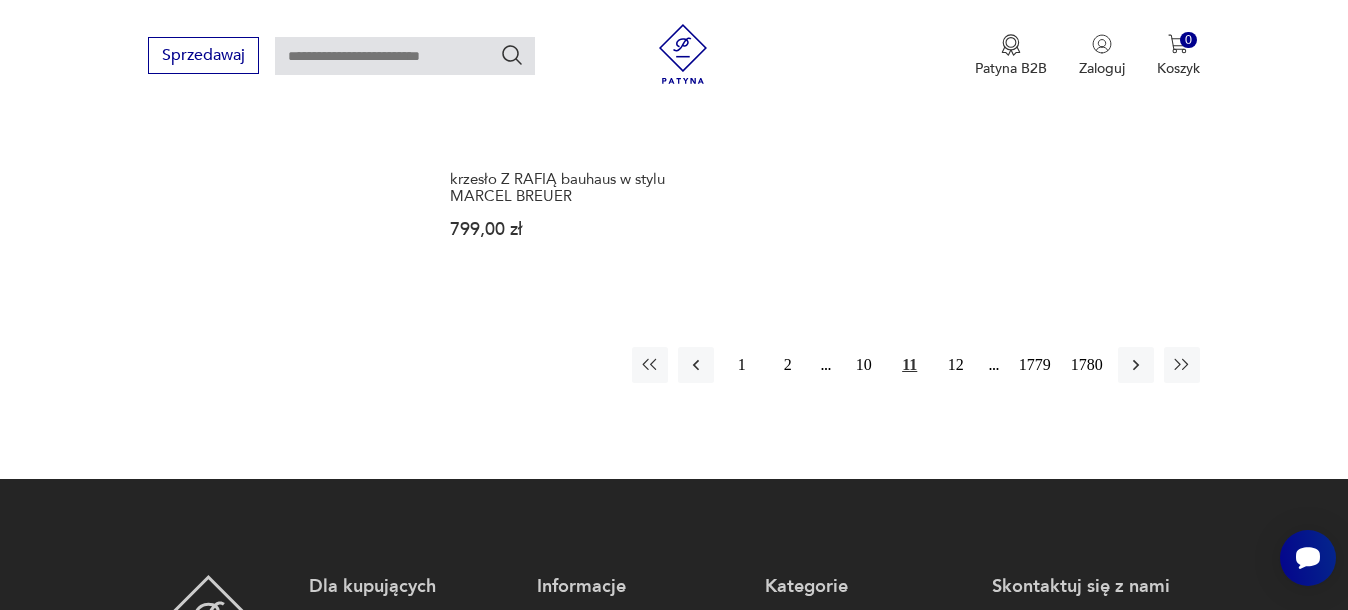 scroll, scrollTop: 2759, scrollLeft: 0, axis: vertical 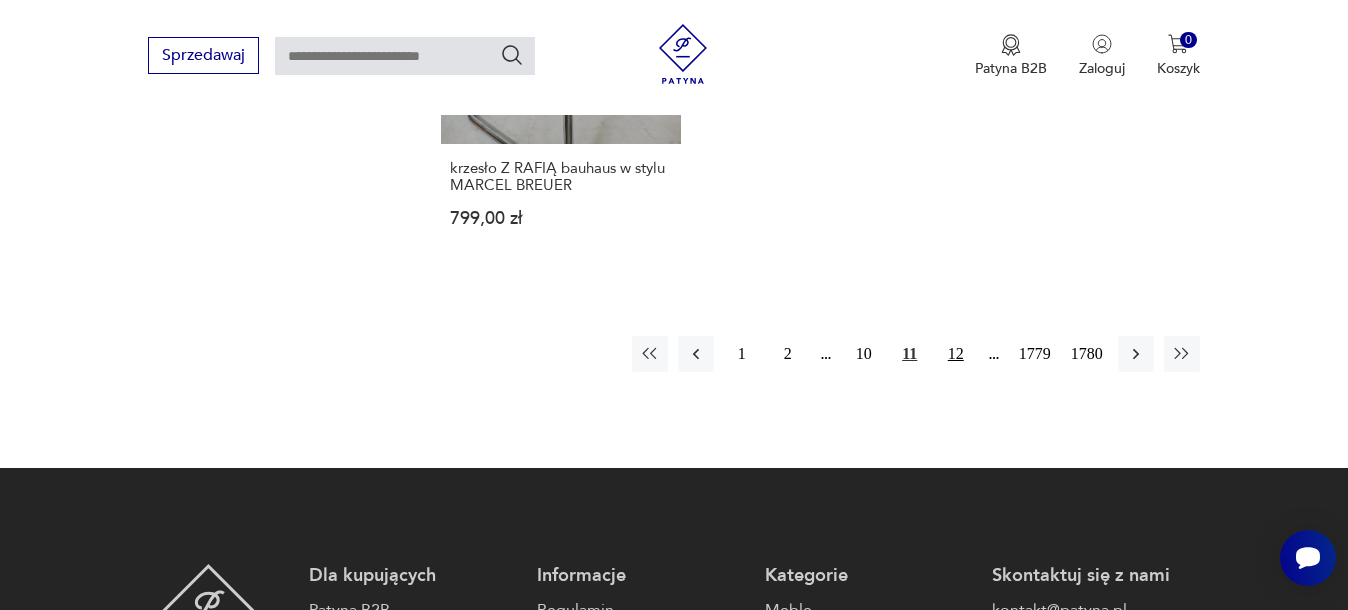 click on "12" at bounding box center (956, 354) 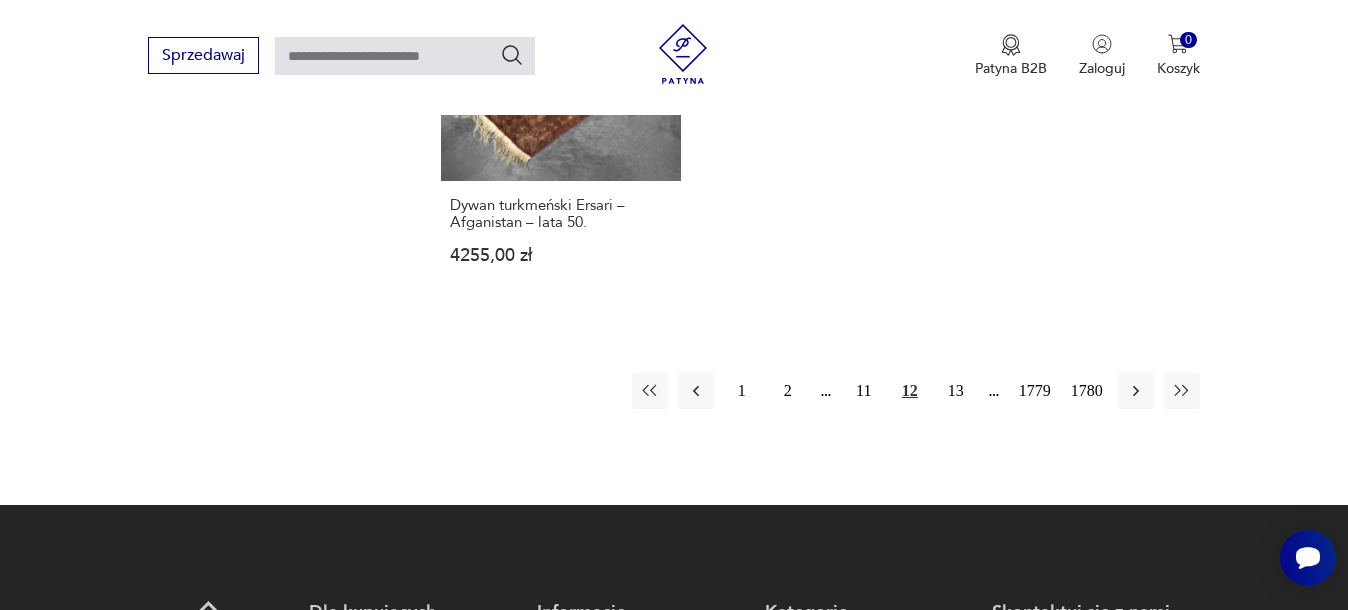 scroll, scrollTop: 2759, scrollLeft: 0, axis: vertical 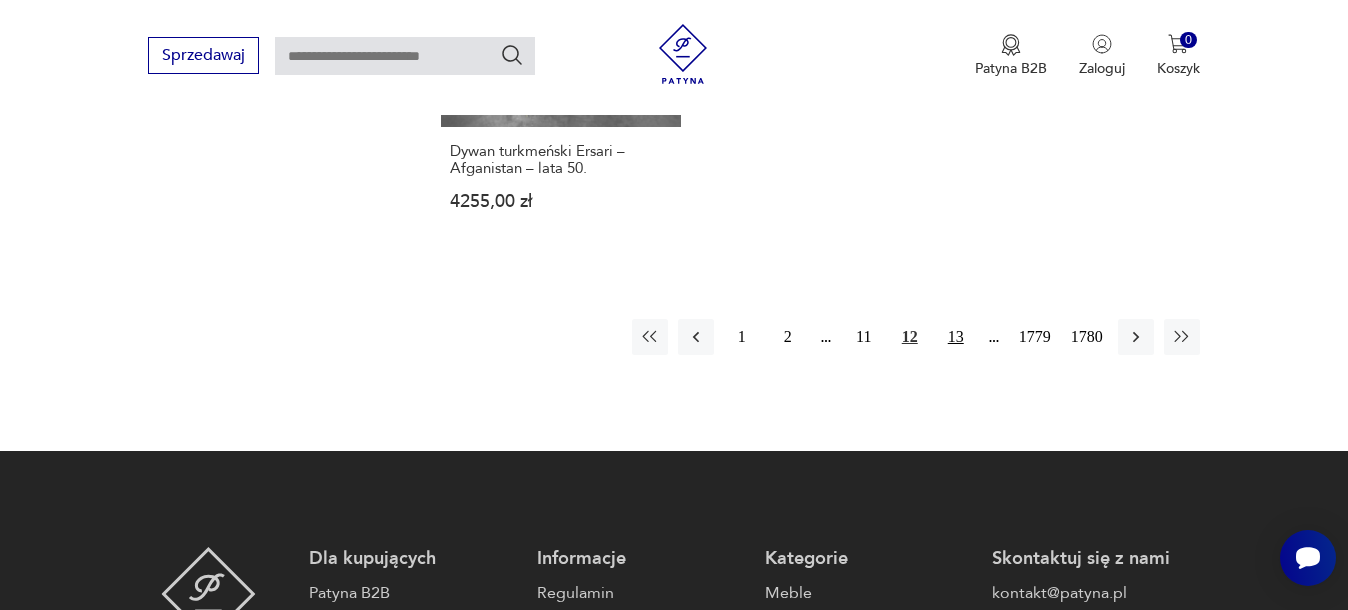 click on "13" at bounding box center (956, 337) 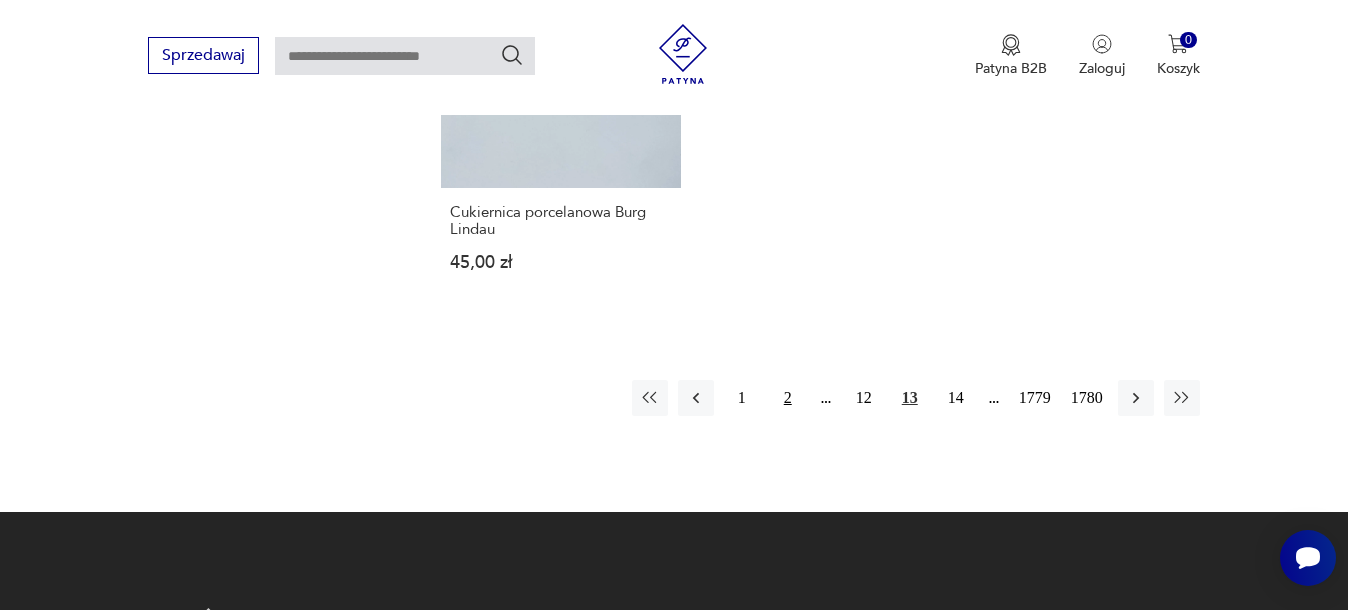 scroll, scrollTop: 2884, scrollLeft: 0, axis: vertical 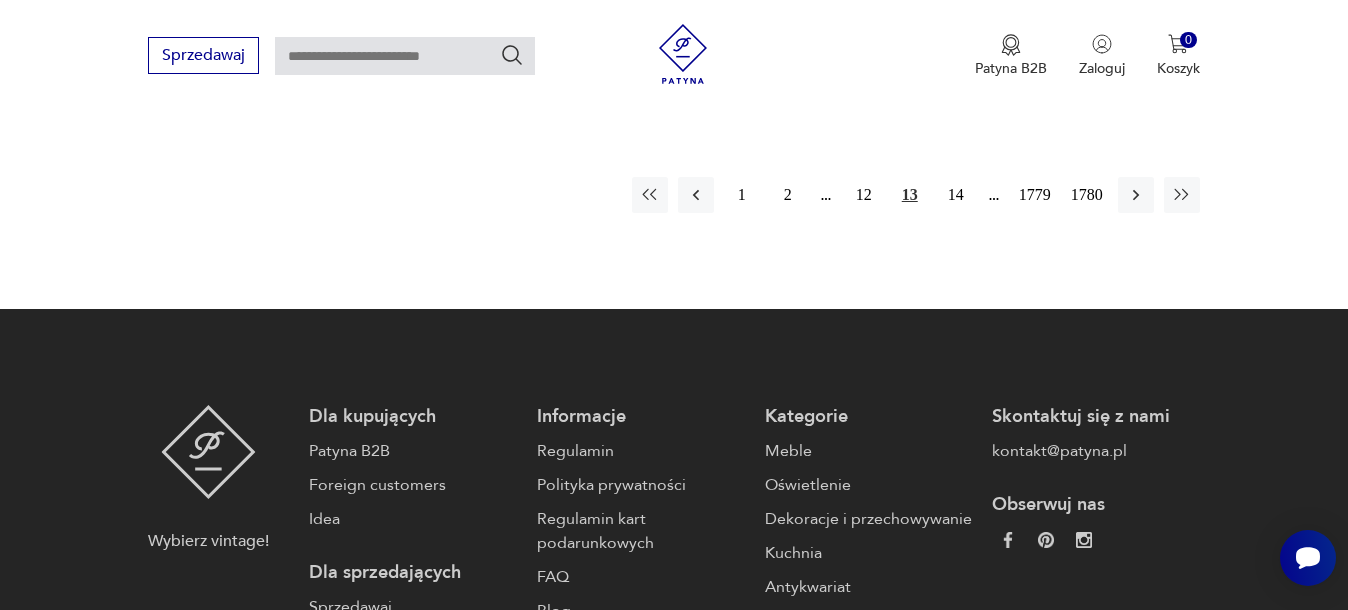 drag, startPoint x: 953, startPoint y: 197, endPoint x: 930, endPoint y: 219, distance: 31.827662 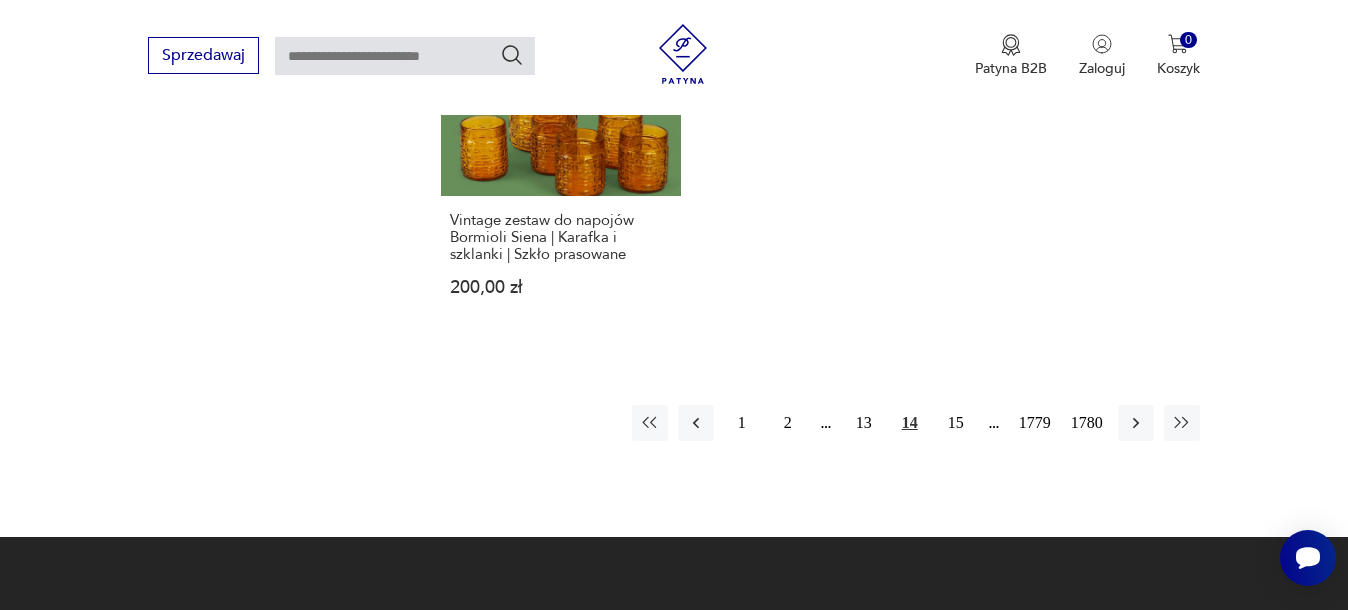 scroll, scrollTop: 2759, scrollLeft: 0, axis: vertical 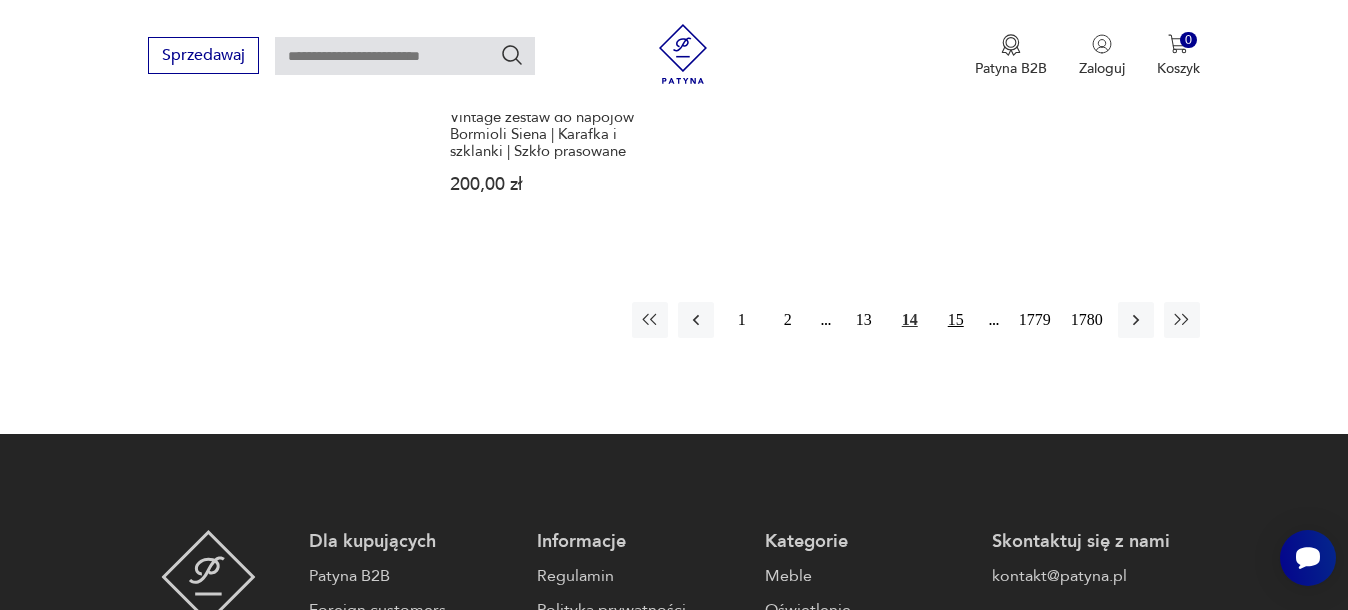 click on "15" at bounding box center [956, 320] 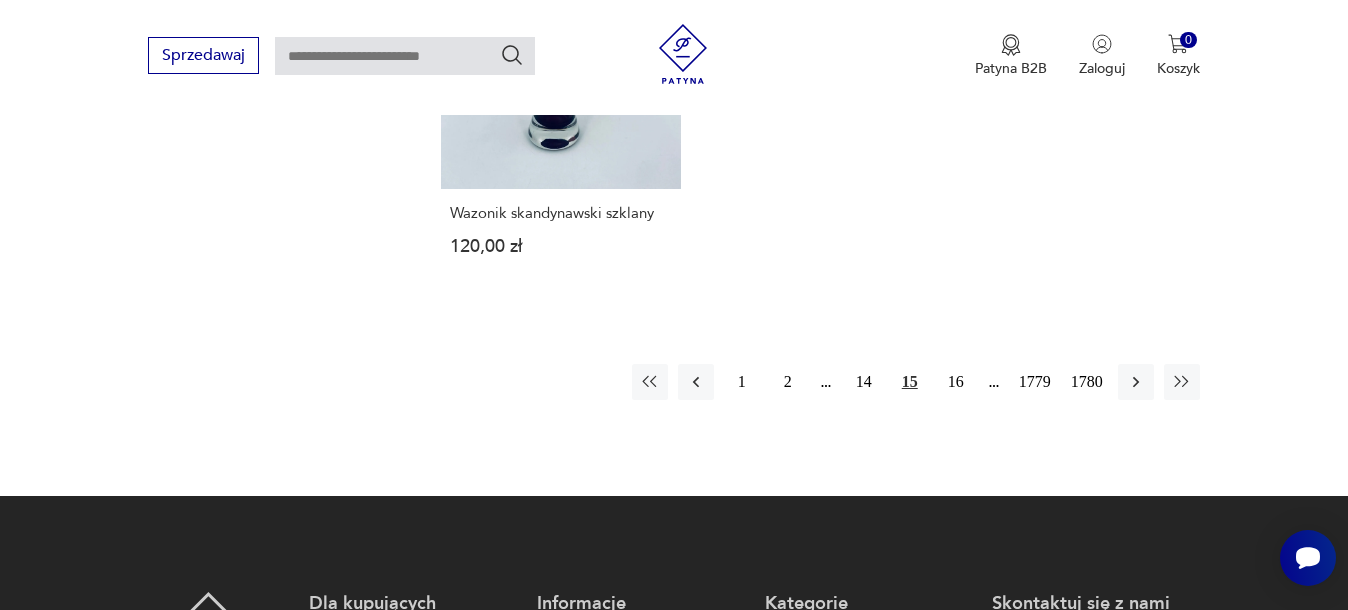 scroll, scrollTop: 2759, scrollLeft: 0, axis: vertical 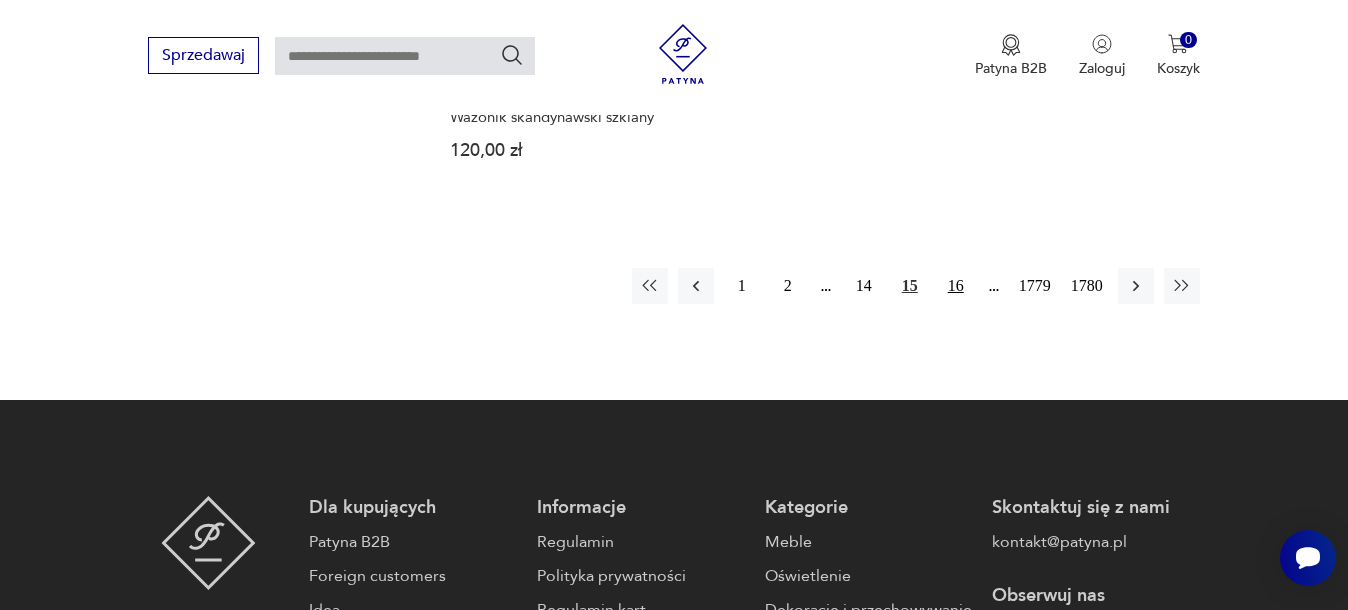 click on "16" at bounding box center (956, 286) 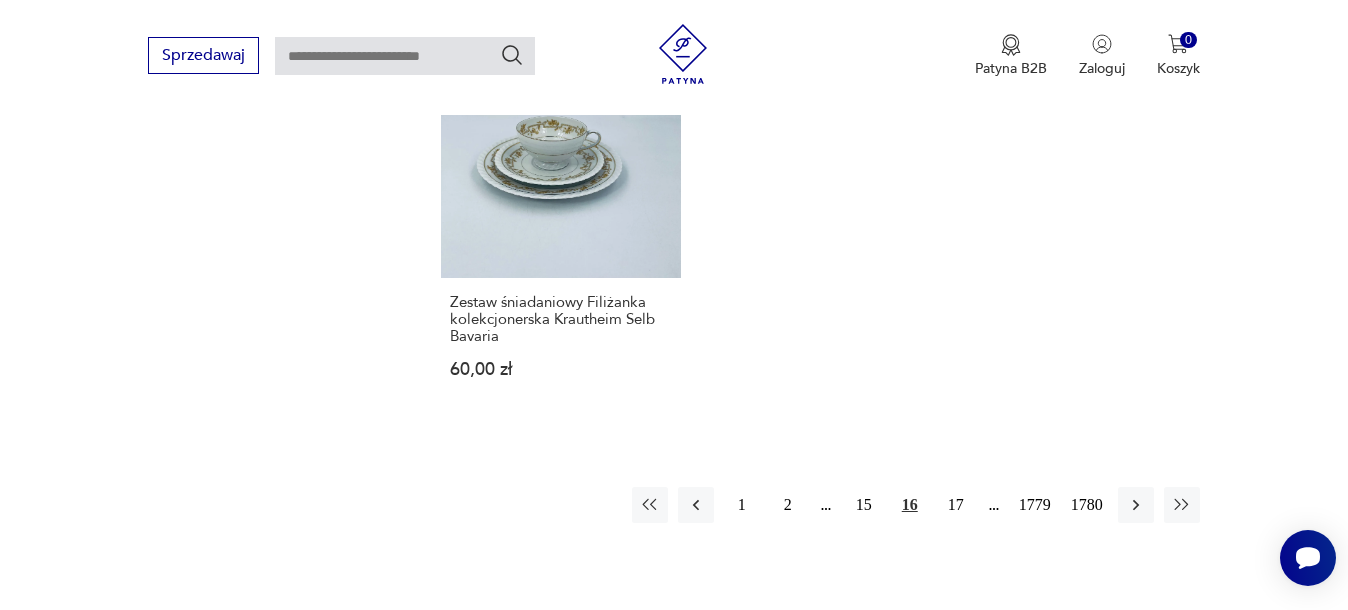 scroll, scrollTop: 2634, scrollLeft: 0, axis: vertical 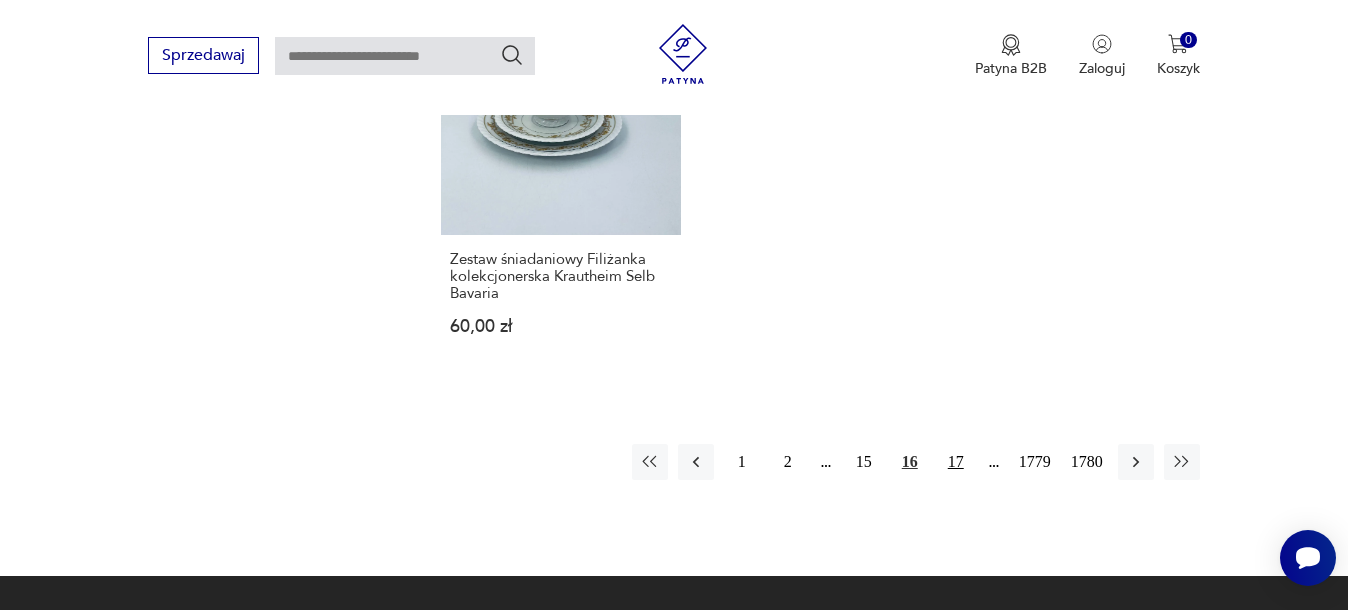 click on "17" at bounding box center (956, 462) 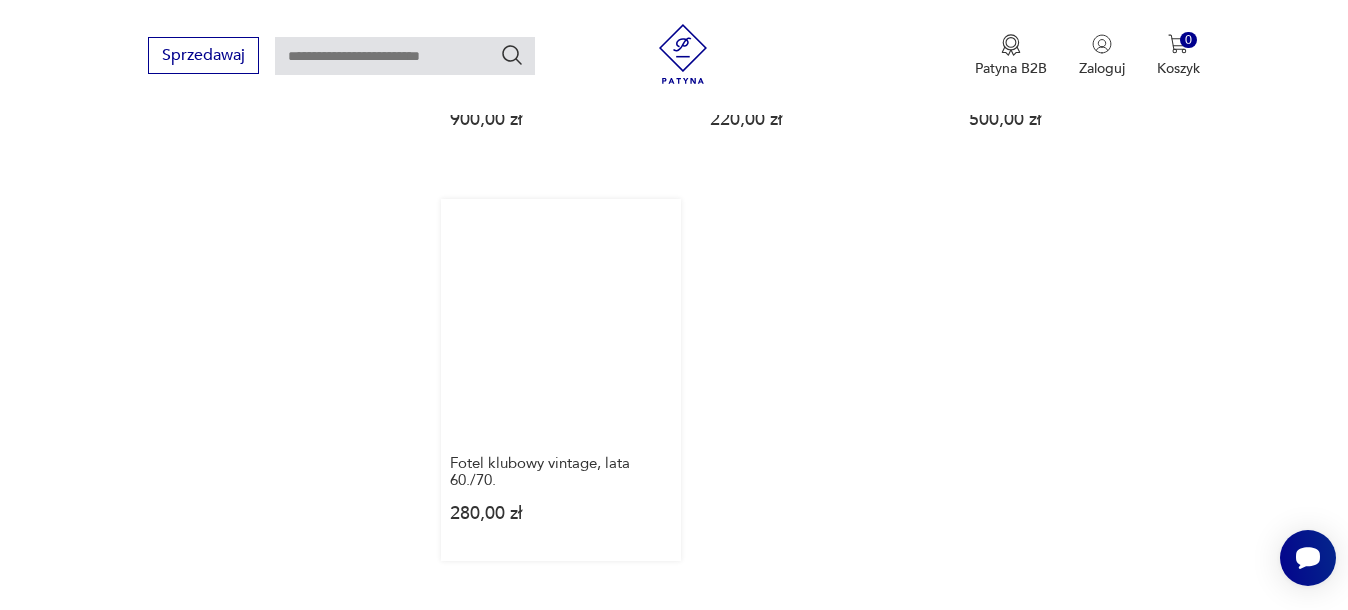 scroll, scrollTop: 2634, scrollLeft: 0, axis: vertical 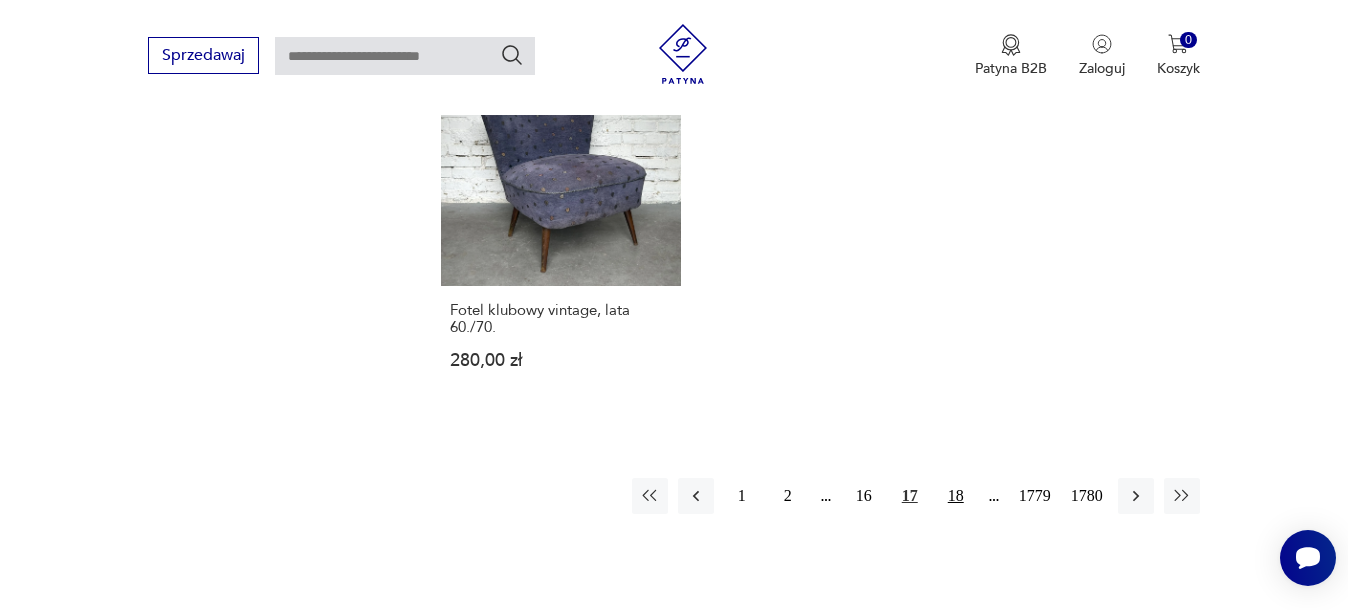 click on "18" at bounding box center [956, 496] 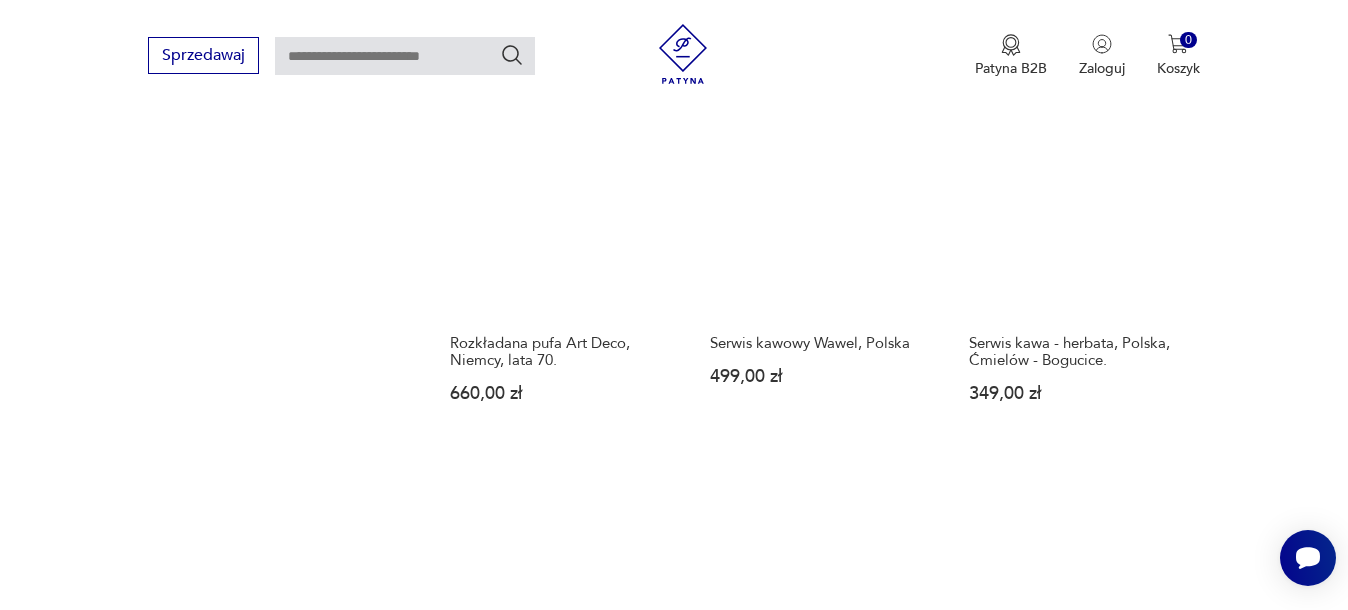 scroll, scrollTop: 1759, scrollLeft: 0, axis: vertical 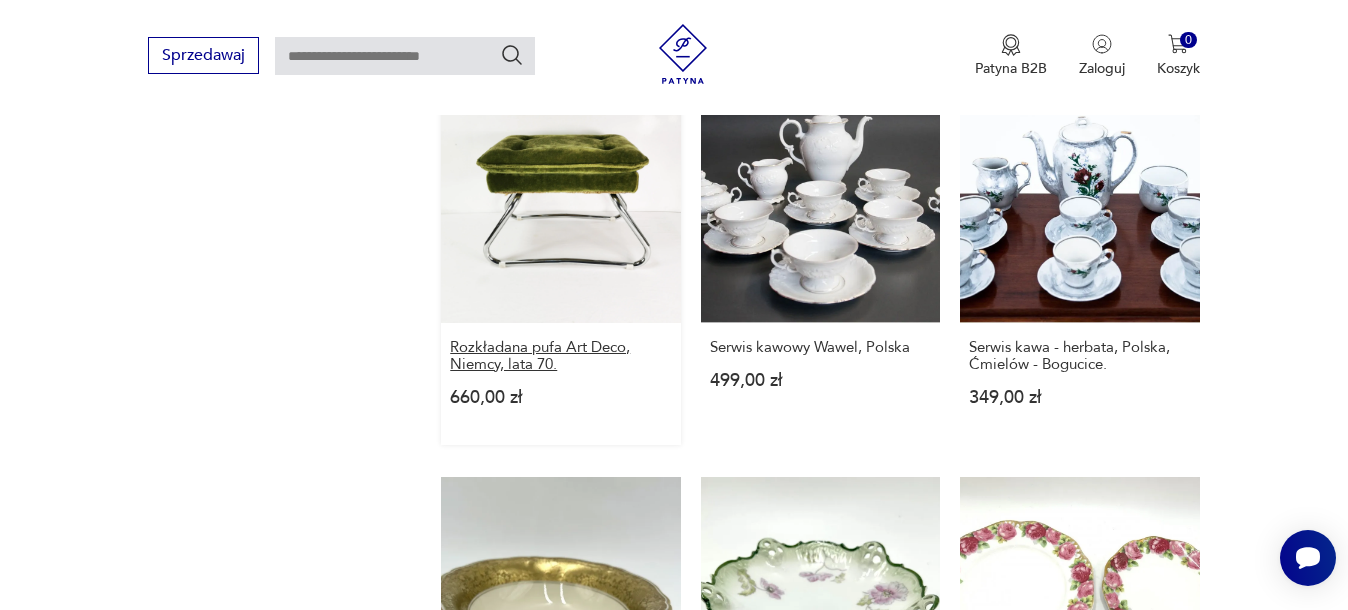 click on "Rozkładana pufa Art Deco, Niemcy, lata 70." at bounding box center [560, 356] 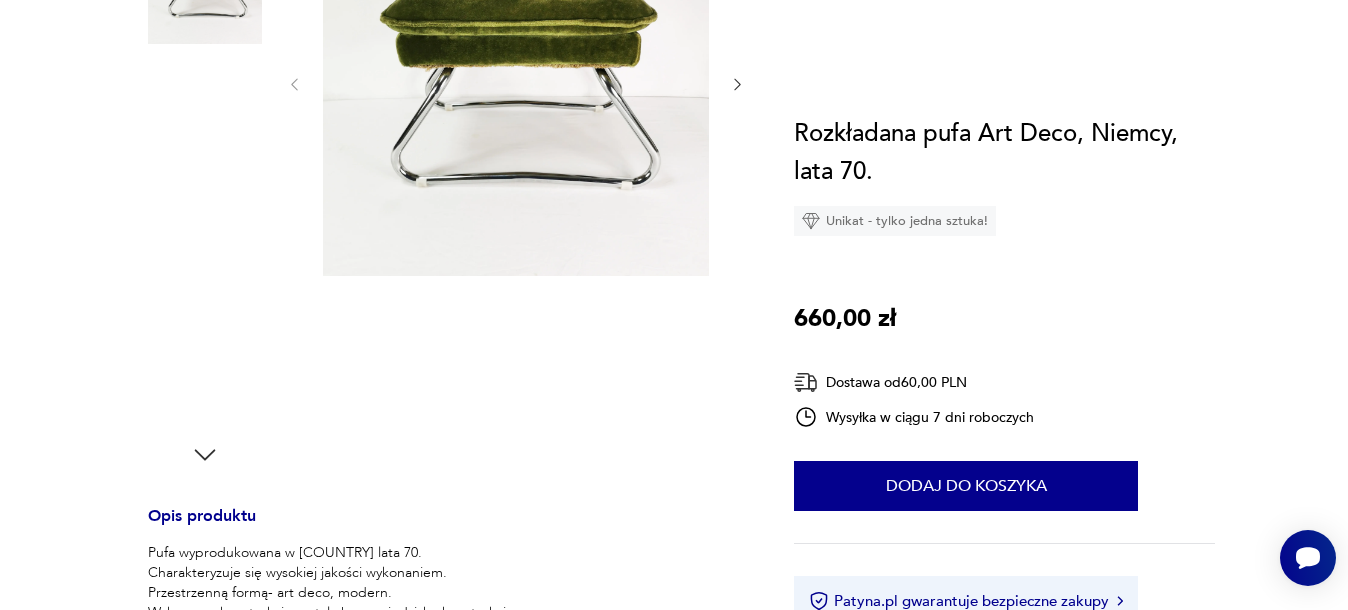 scroll, scrollTop: 0, scrollLeft: 0, axis: both 